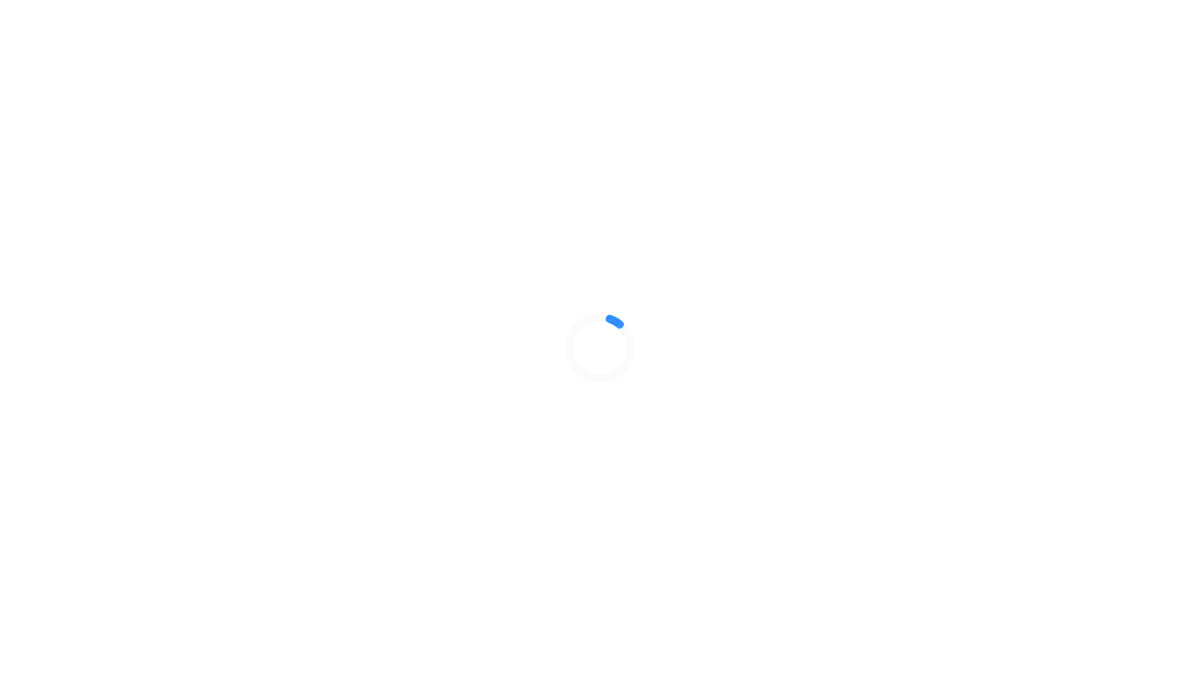 scroll, scrollTop: 0, scrollLeft: 0, axis: both 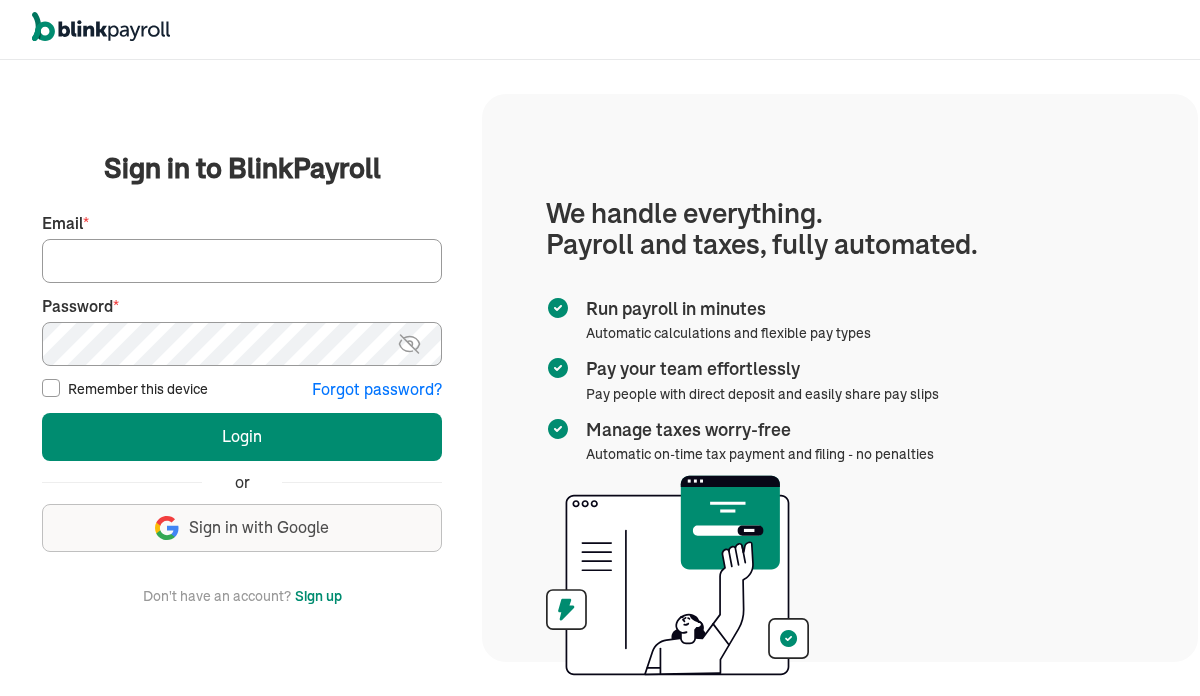 click on "Email  *" at bounding box center [242, 261] 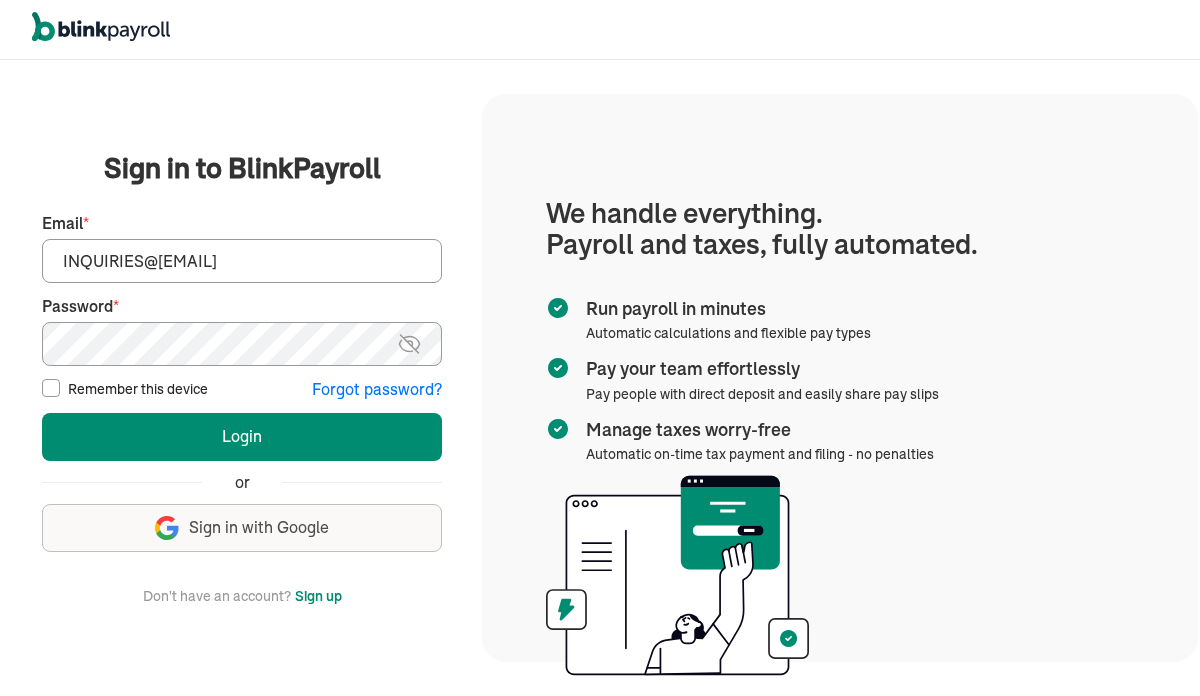click on "Remember this device" at bounding box center [125, 389] 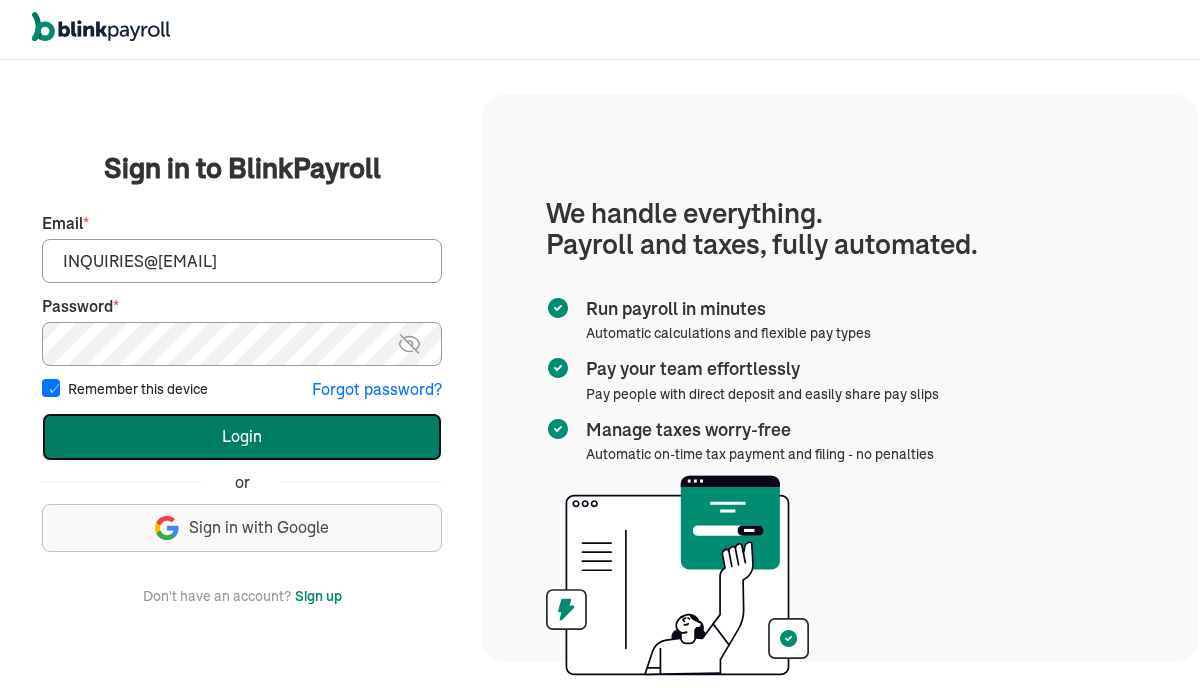 click on "Login" at bounding box center [242, 437] 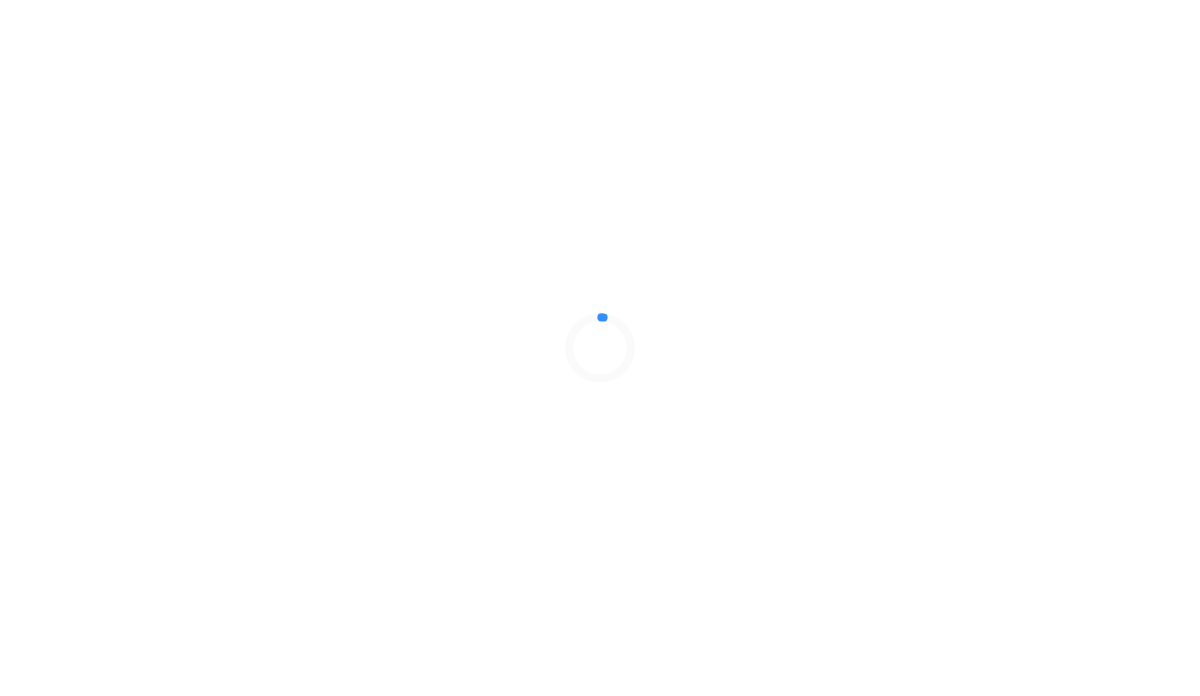 scroll, scrollTop: 0, scrollLeft: 0, axis: both 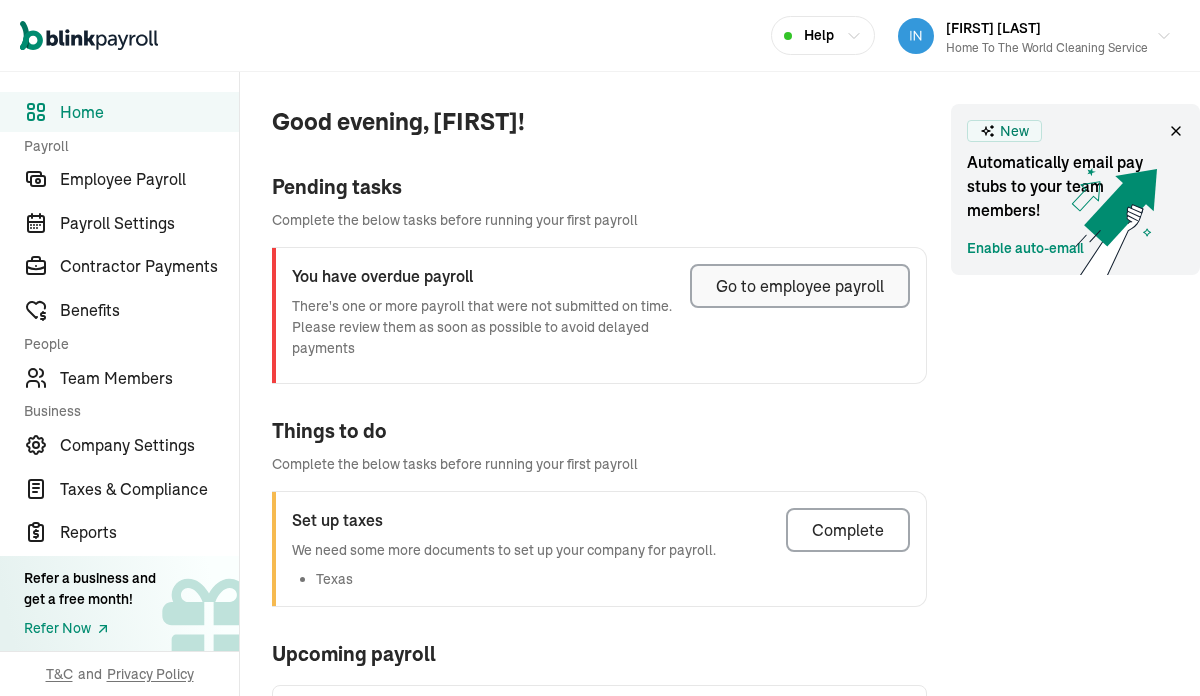 click on "Go to employee payroll" at bounding box center (800, 286) 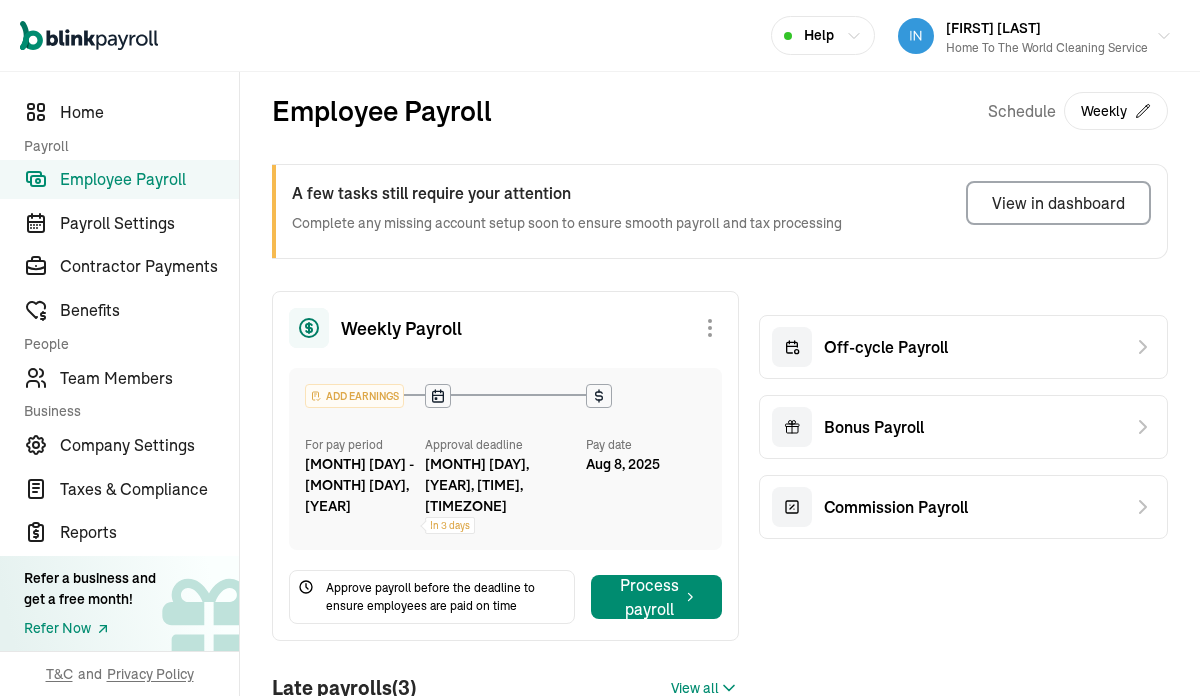 scroll, scrollTop: 0, scrollLeft: 0, axis: both 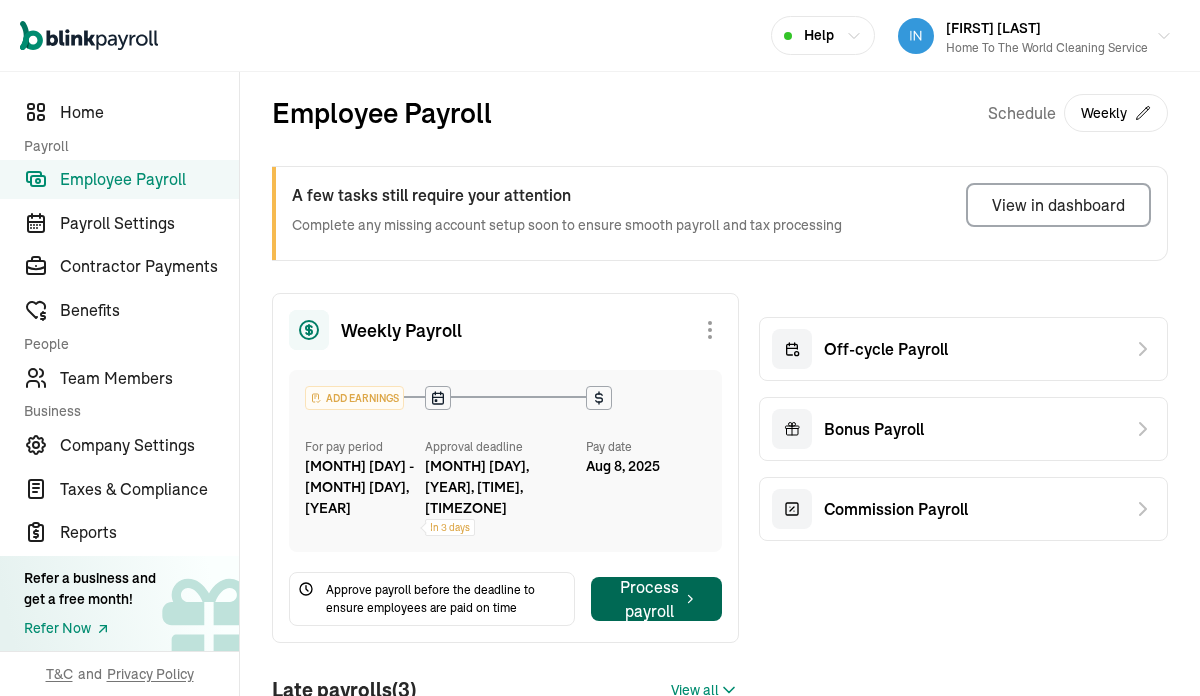 click on "Process payroll" at bounding box center (656, 599) 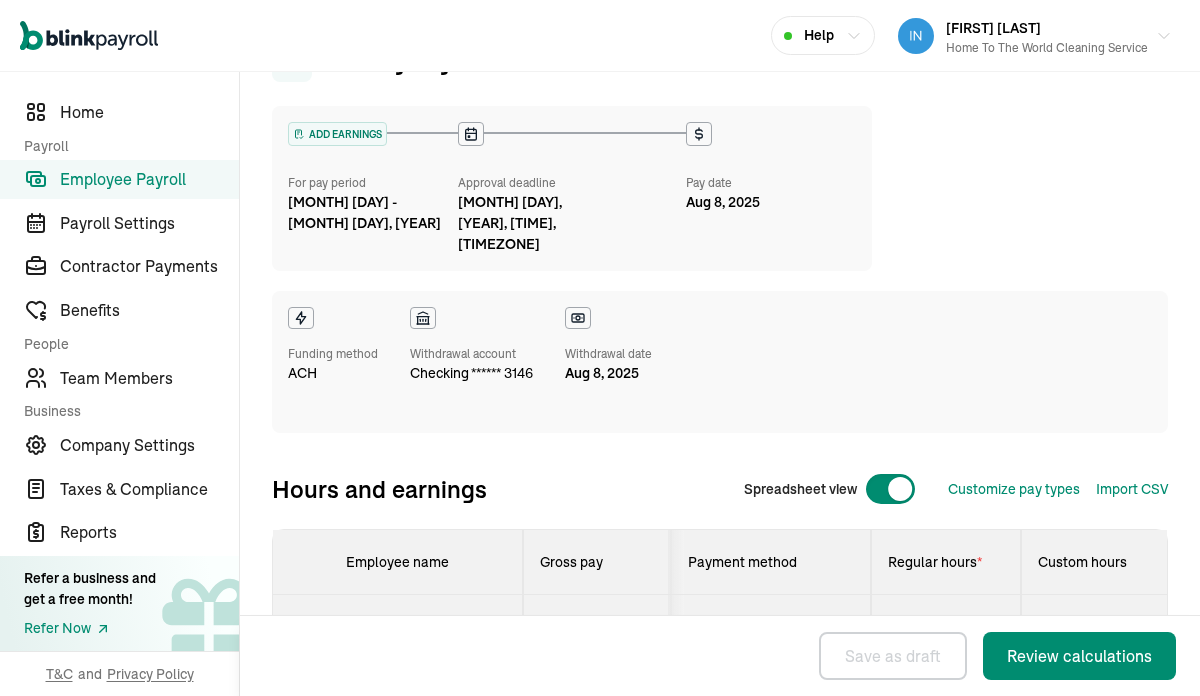scroll, scrollTop: 0, scrollLeft: 0, axis: both 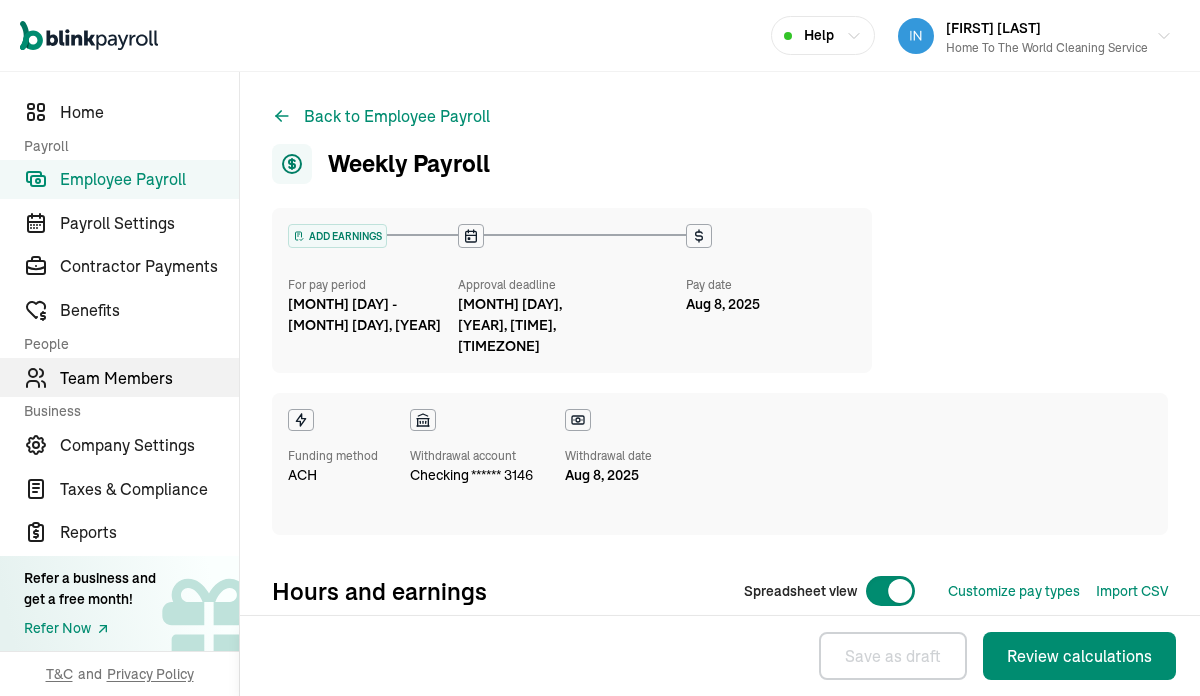 click on "Team Members" at bounding box center [149, 378] 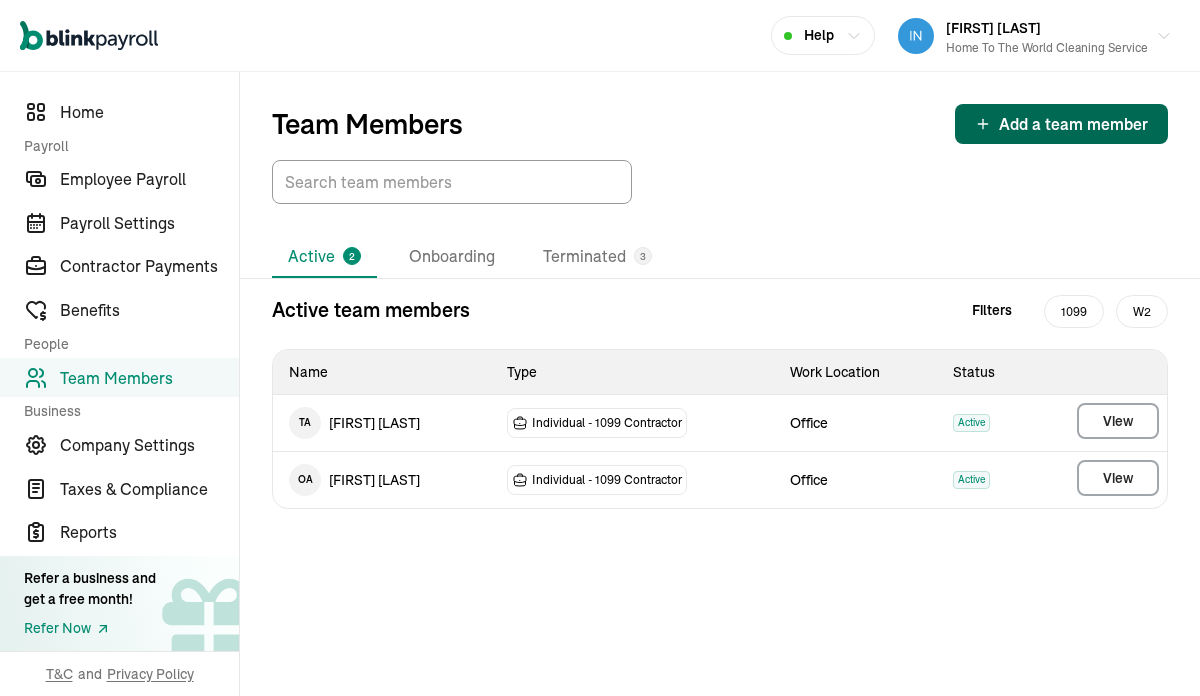 click on "Add a team member" at bounding box center (1061, 124) 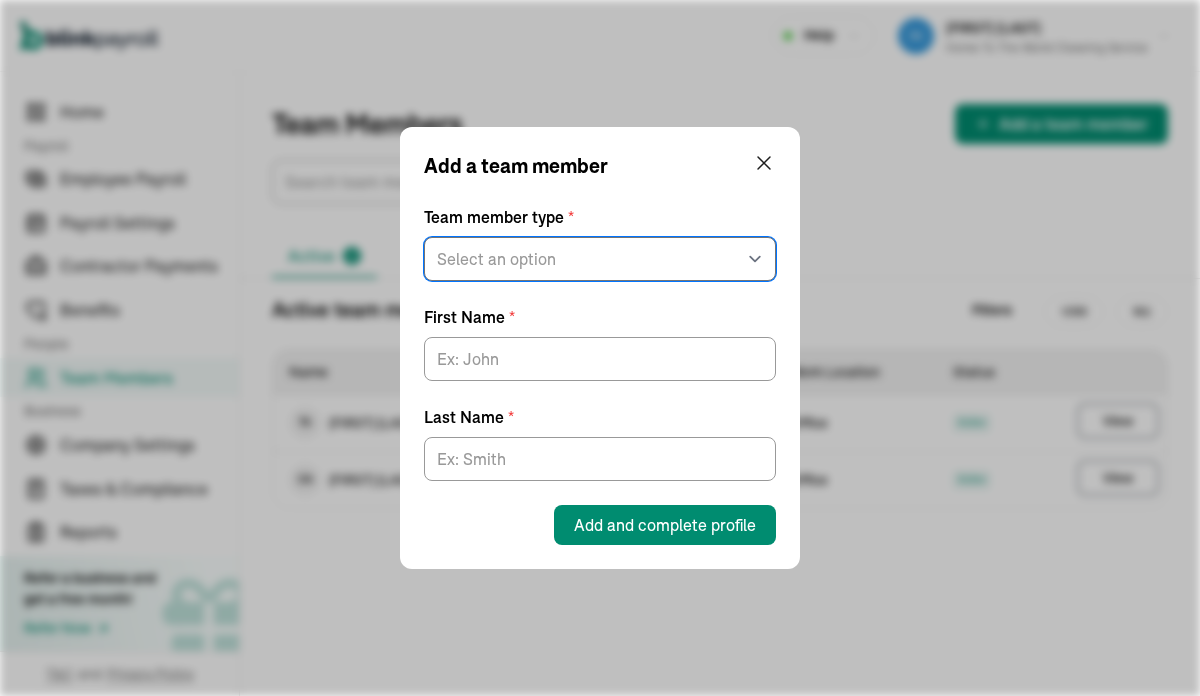 click on "Select an option W2 Employee Individual - 1099 Contractor Business - 1099 Contractor" at bounding box center [600, 259] 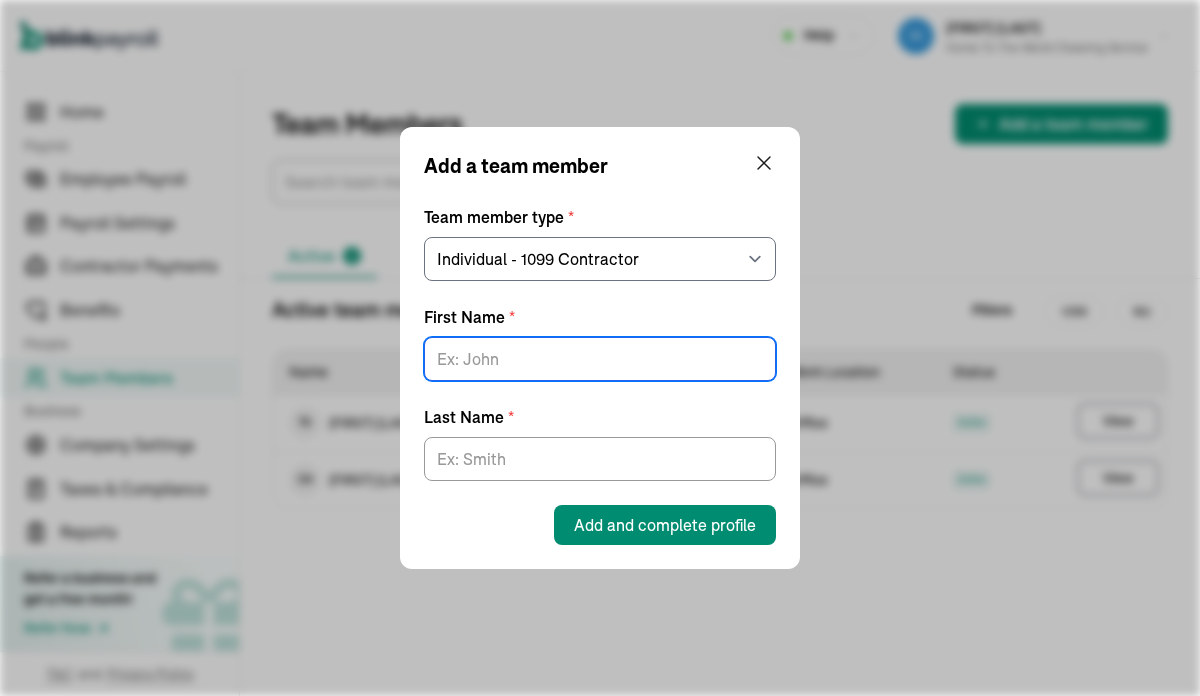 click on "First Name   *" at bounding box center (600, 359) 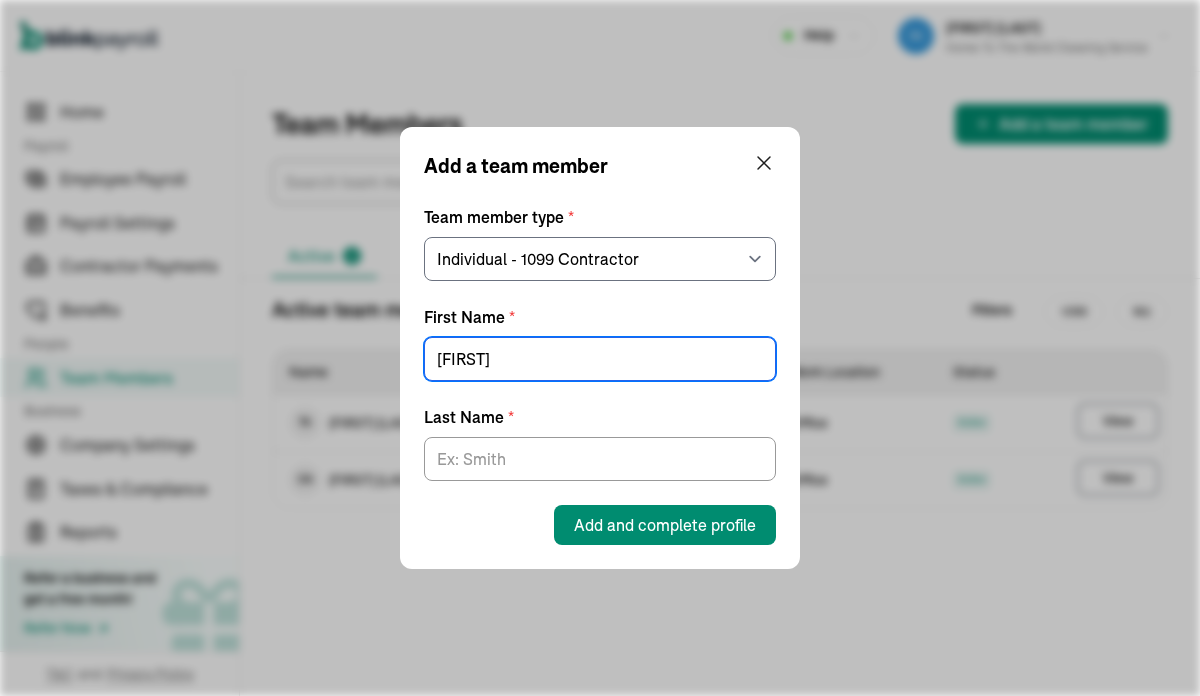 type on "[FIRST]" 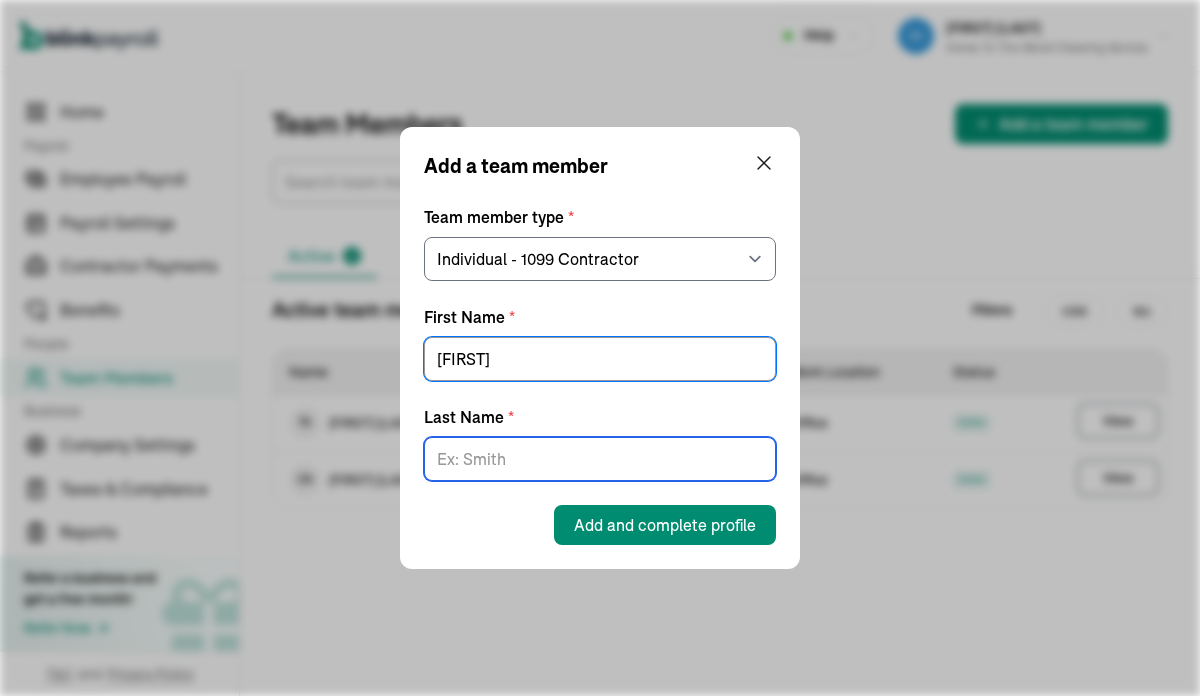 click on "Last Name   *" at bounding box center (600, 459) 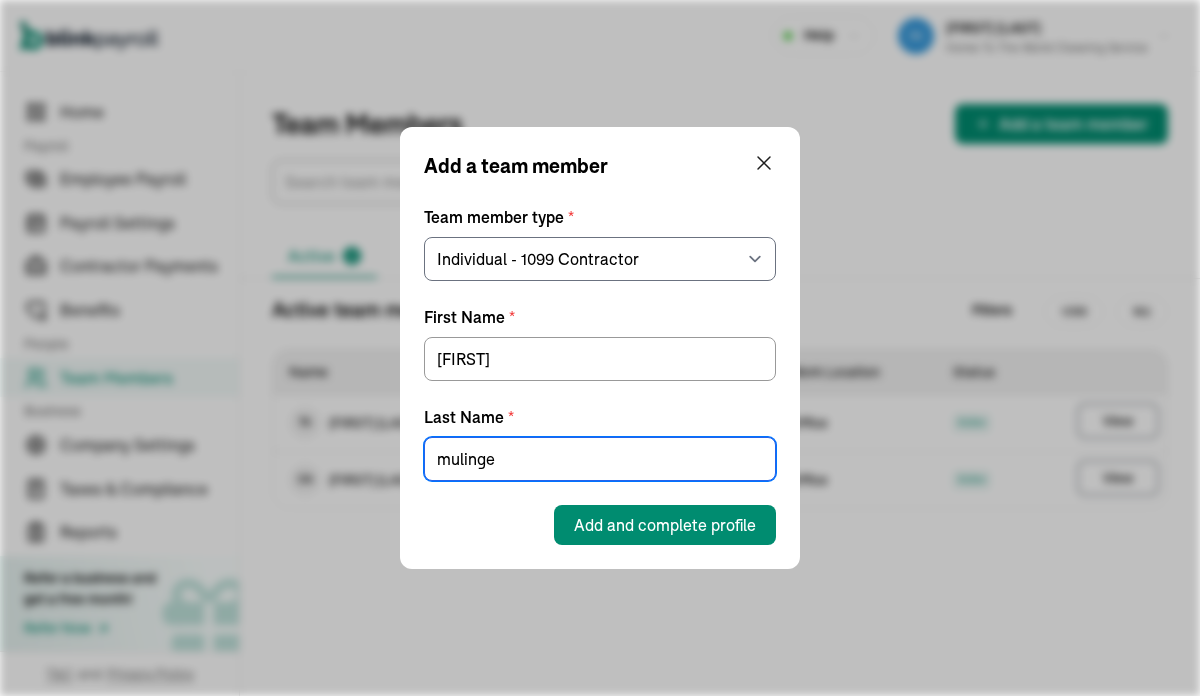 click on "mulinge" at bounding box center [600, 459] 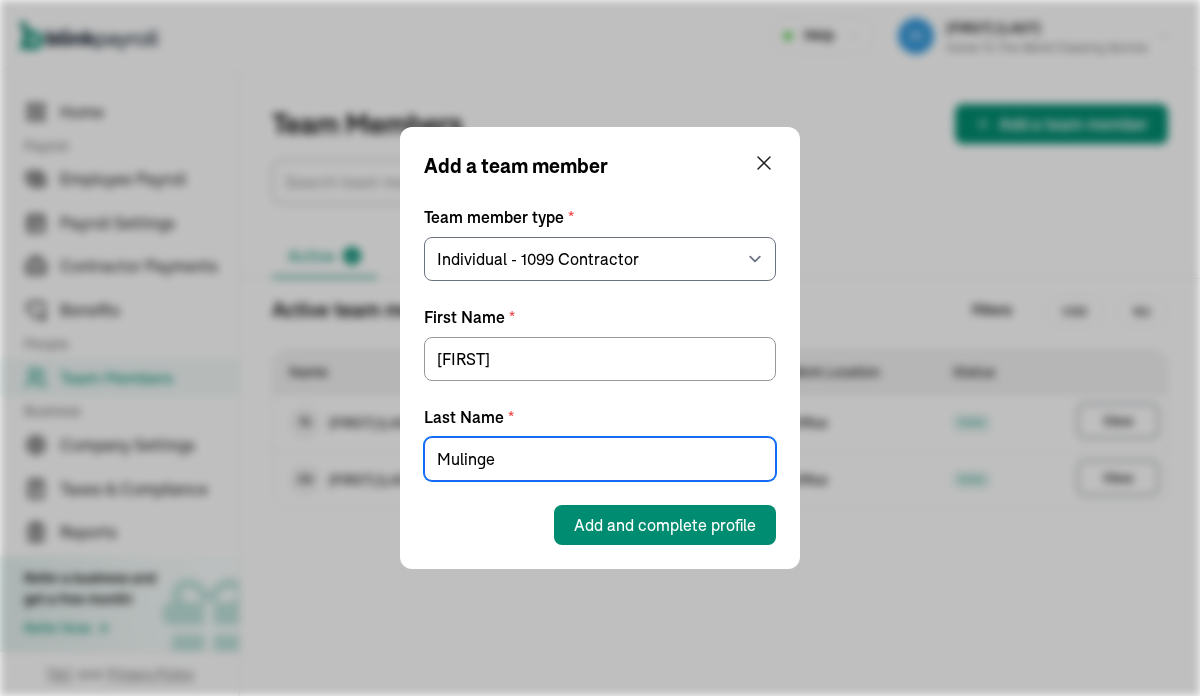 type on "Mulinge" 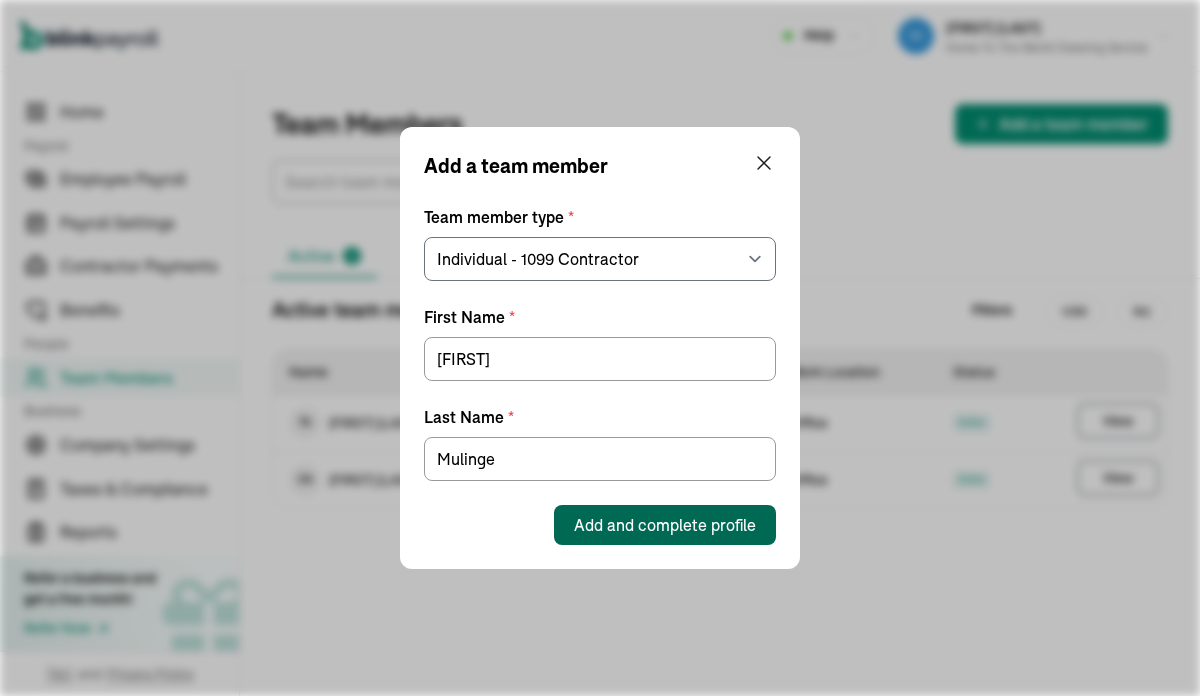 click on "Add and complete profile" at bounding box center [665, 525] 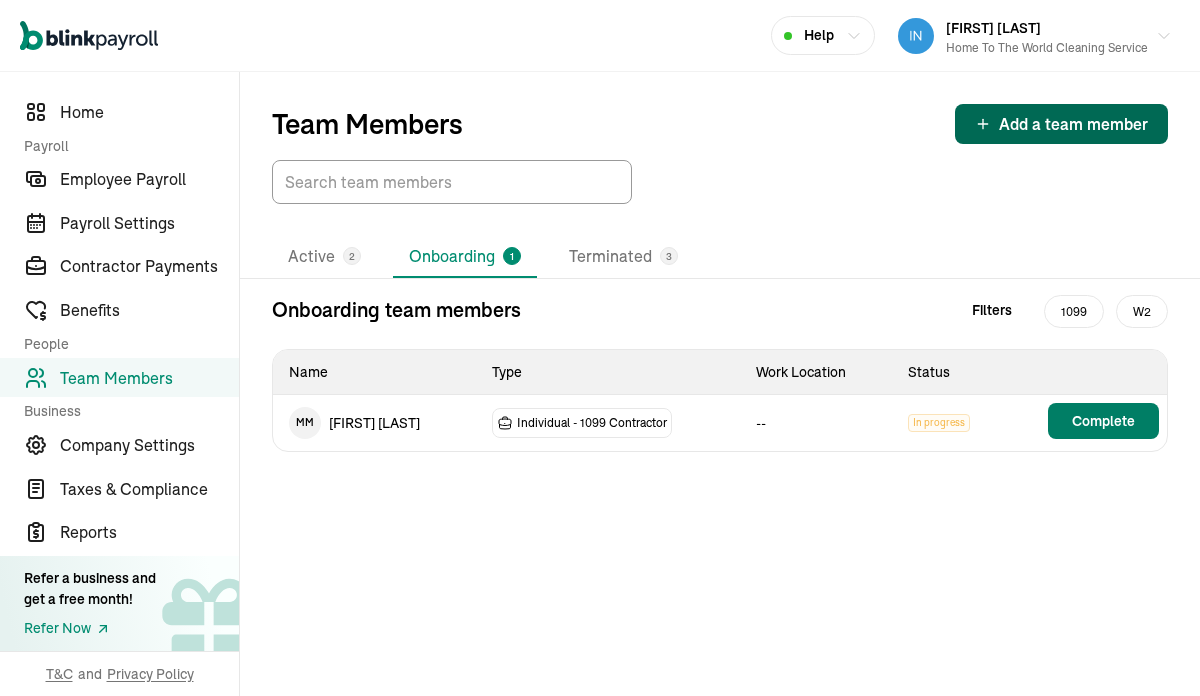 click on "Complete" at bounding box center (1103, 421) 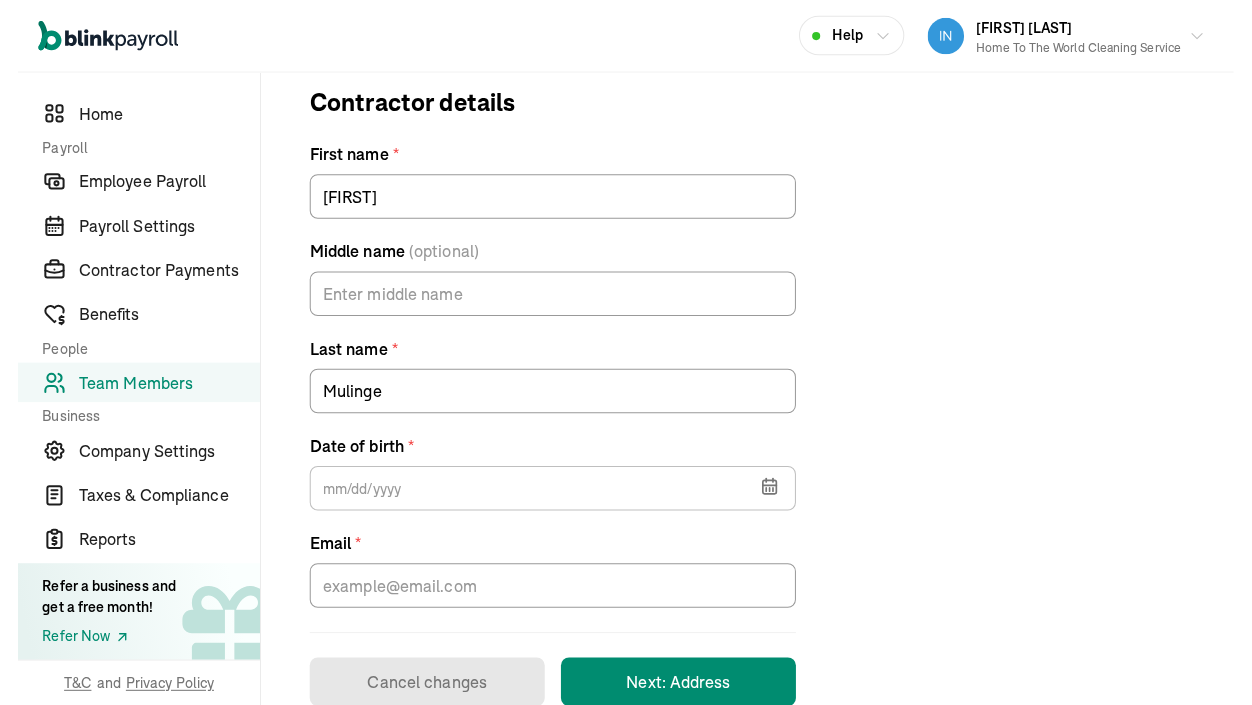 scroll, scrollTop: 403, scrollLeft: 0, axis: vertical 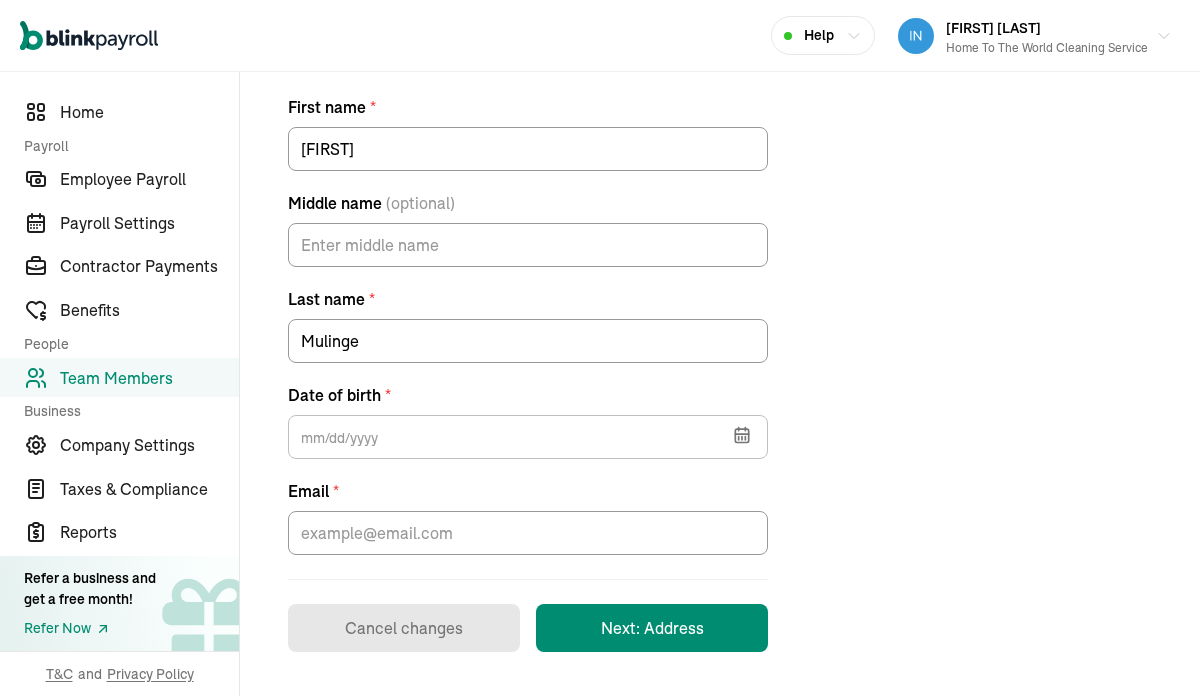 click 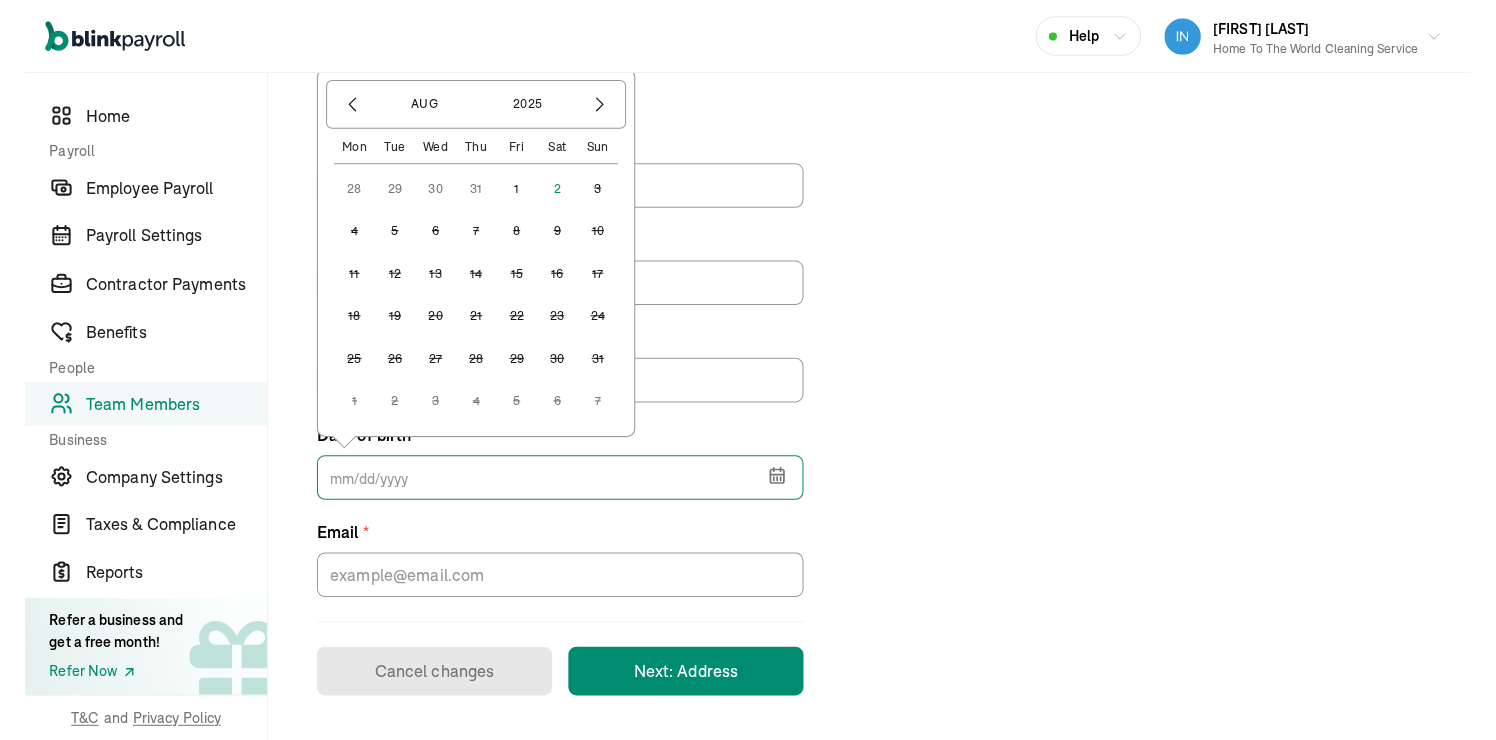 scroll, scrollTop: 359, scrollLeft: 0, axis: vertical 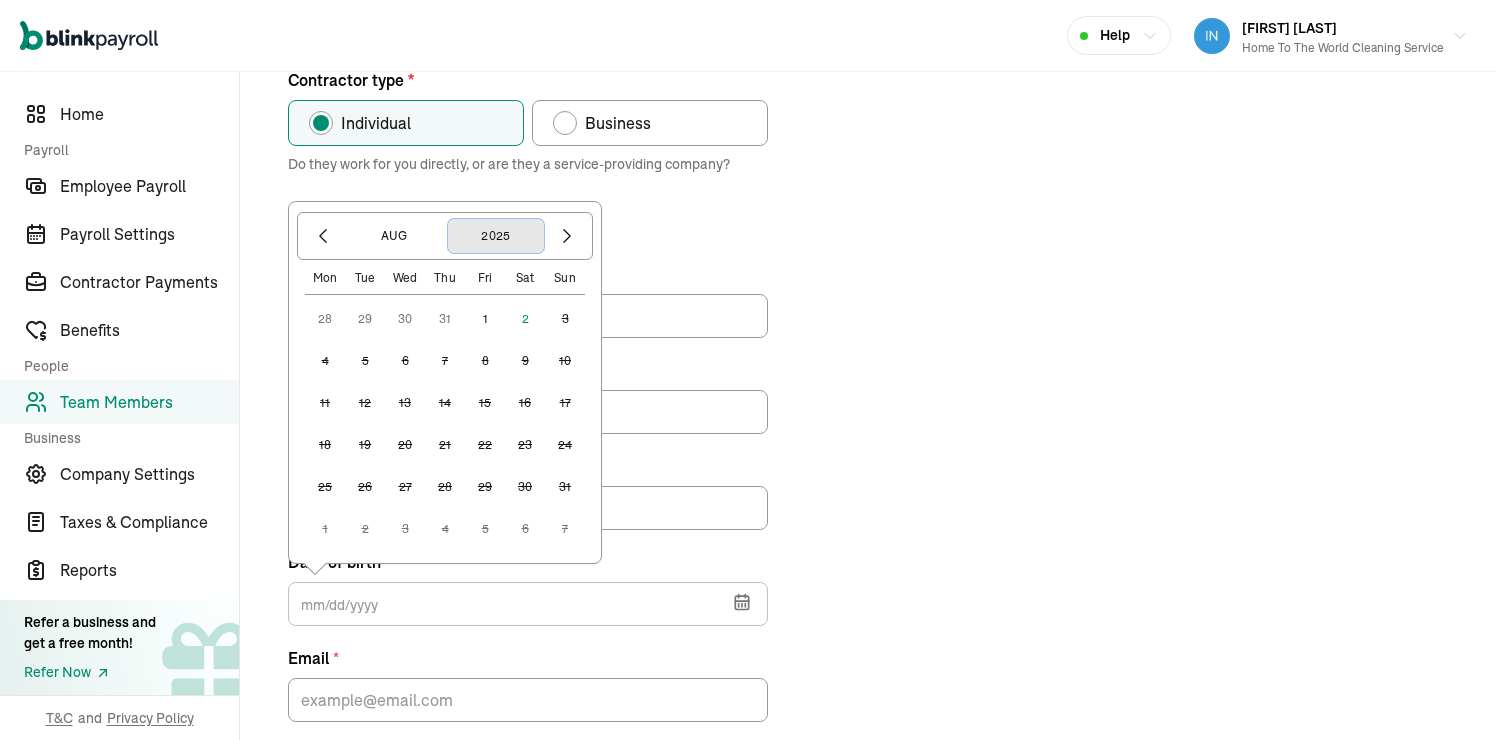 click on "2025" at bounding box center (496, 236) 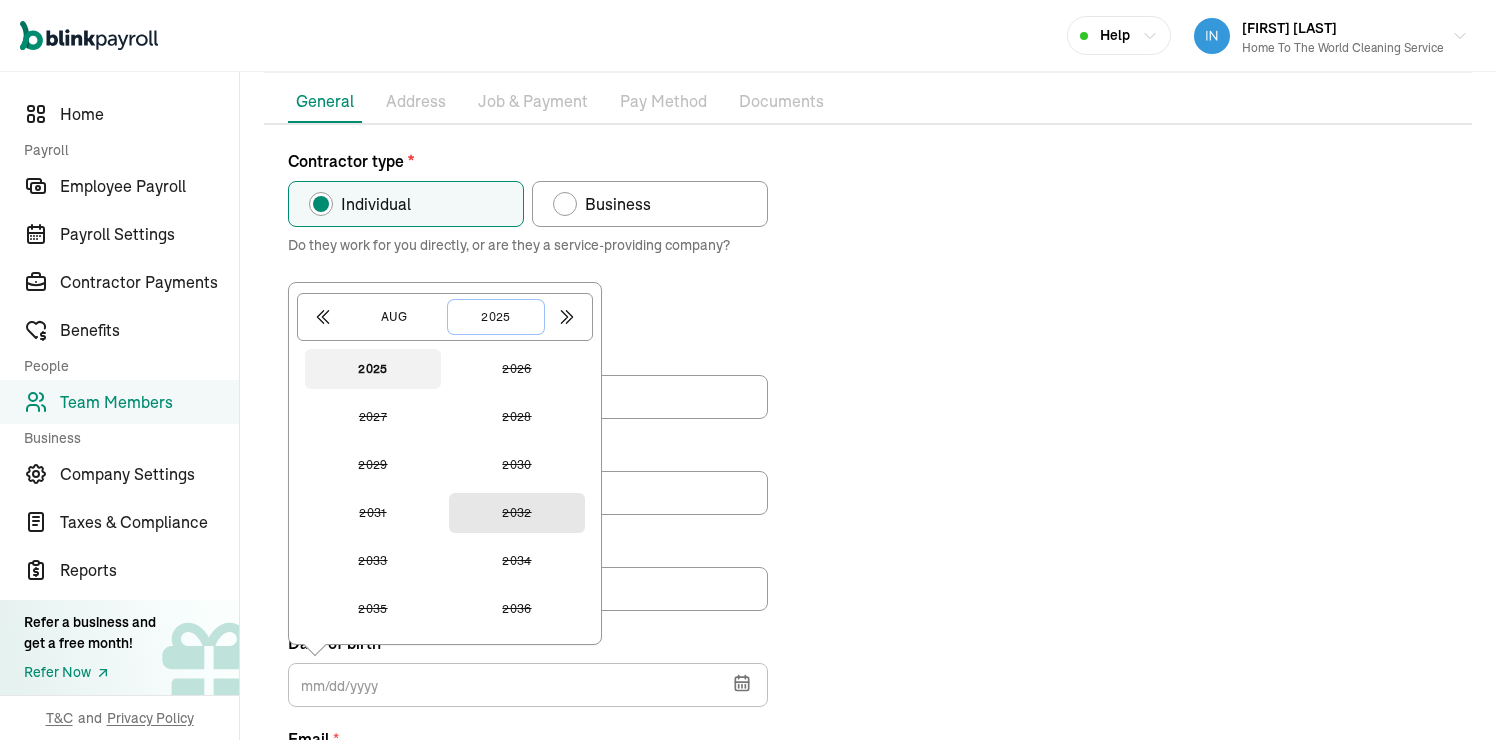 scroll, scrollTop: 183, scrollLeft: 0, axis: vertical 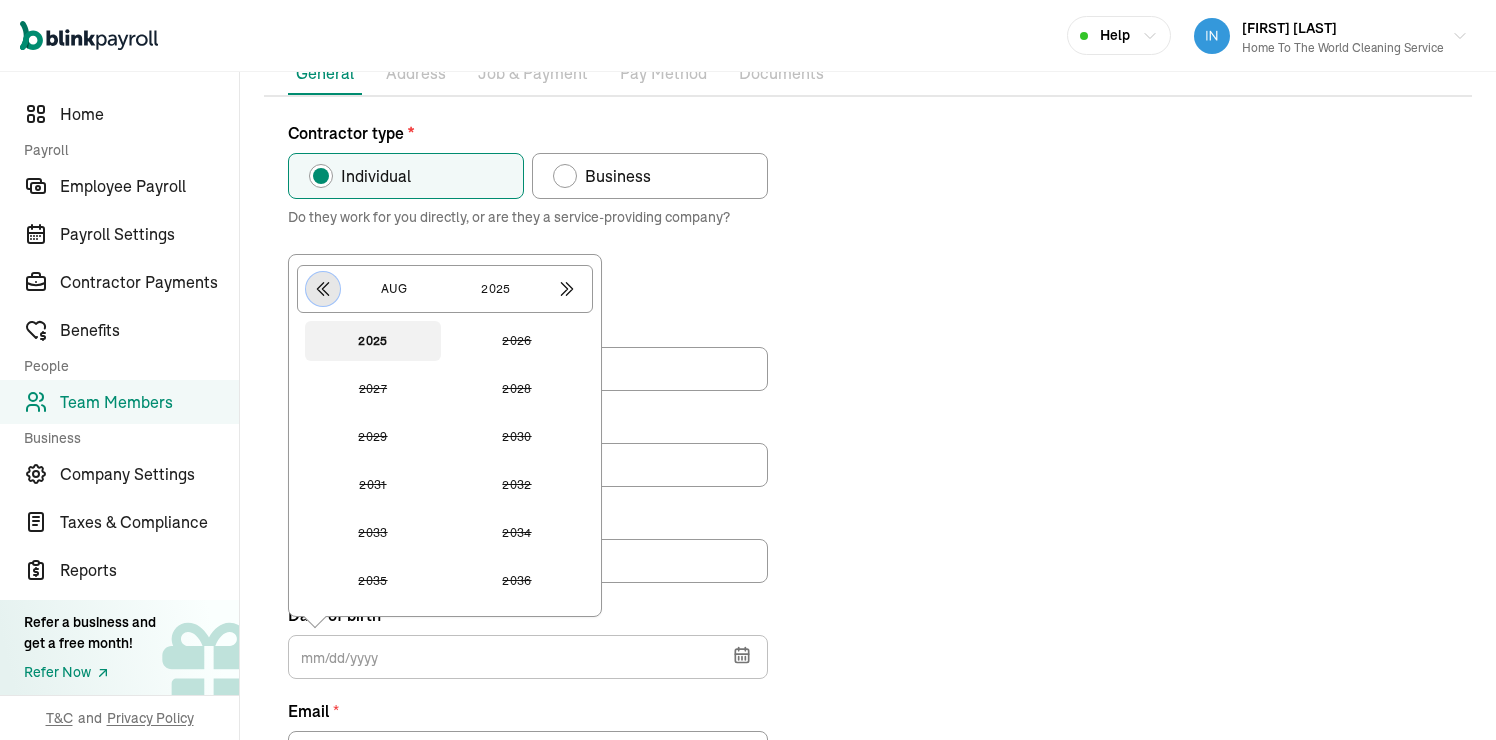 click 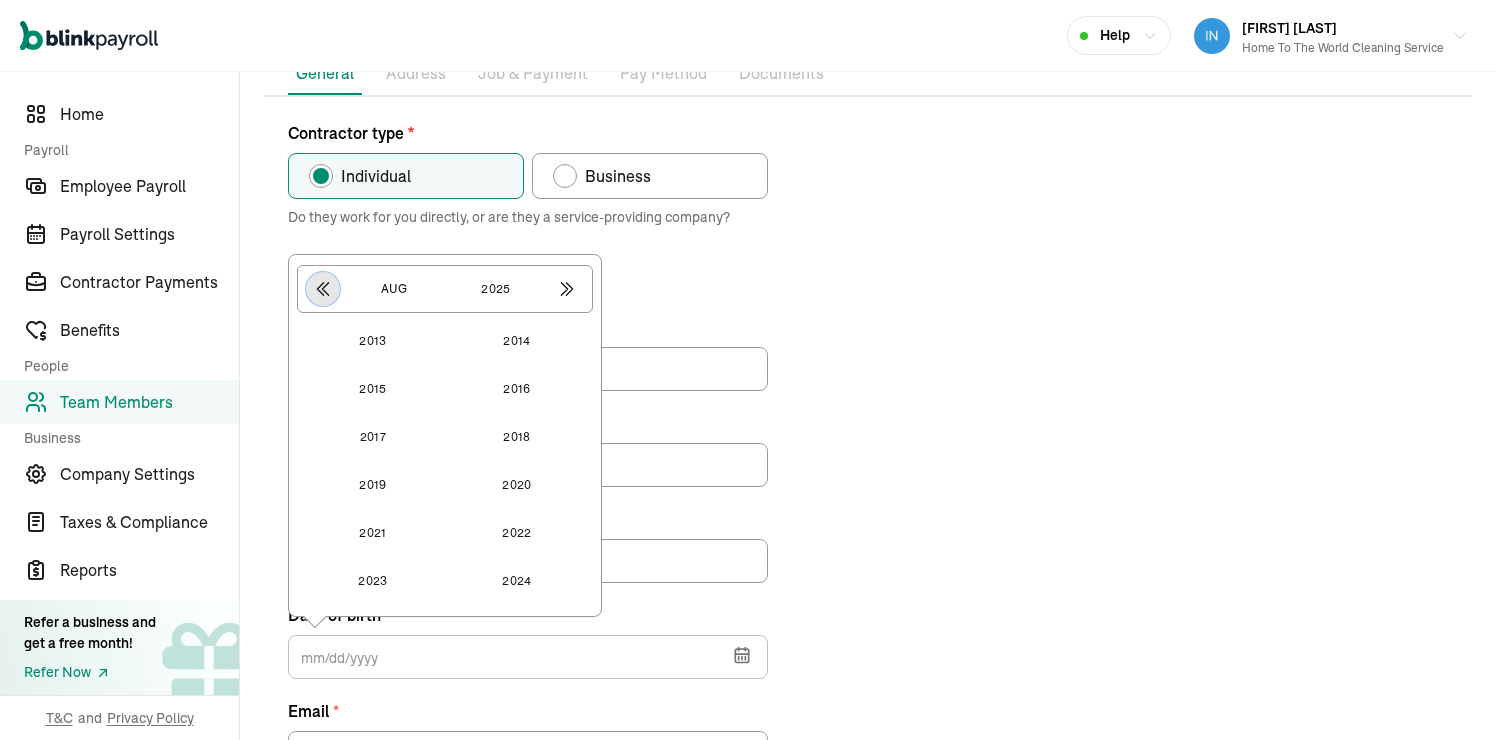 click 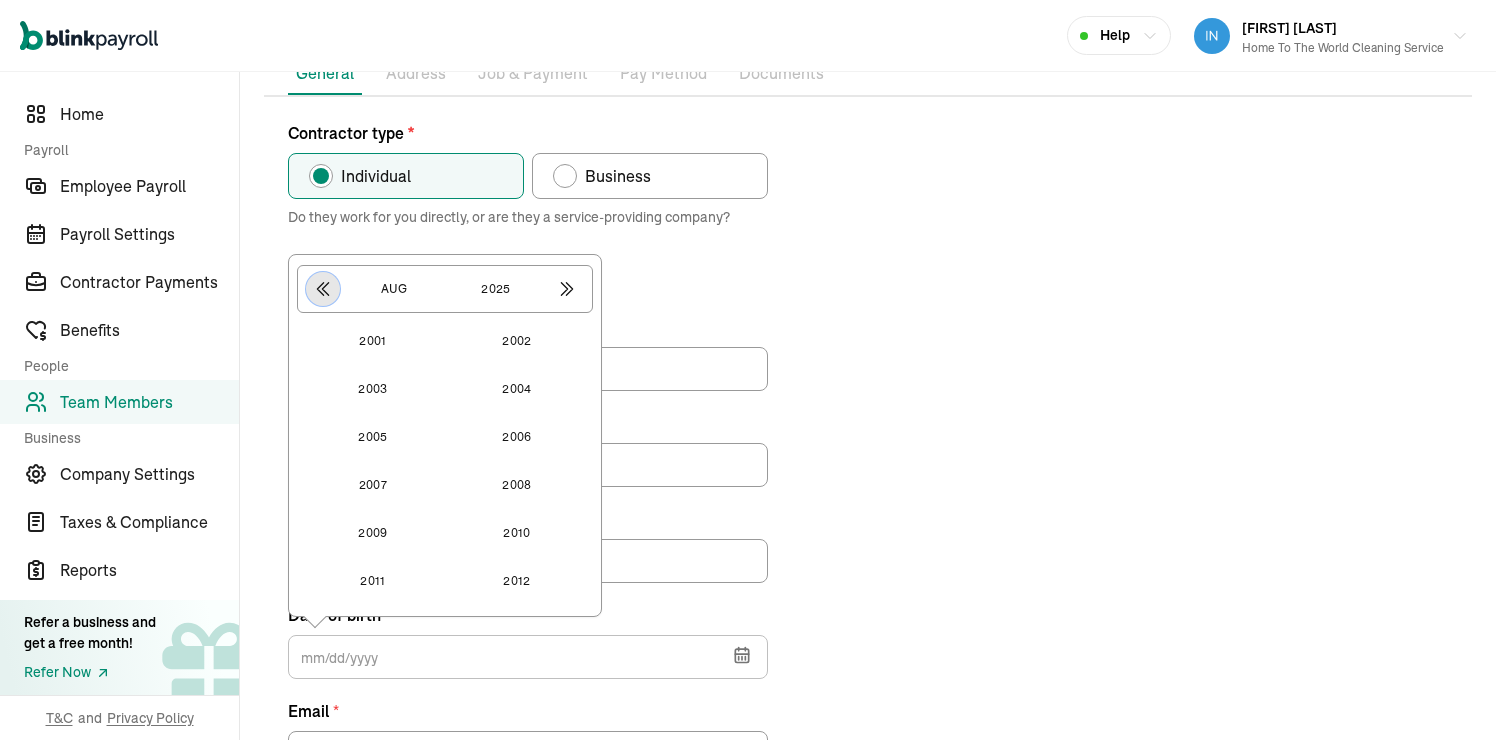 click 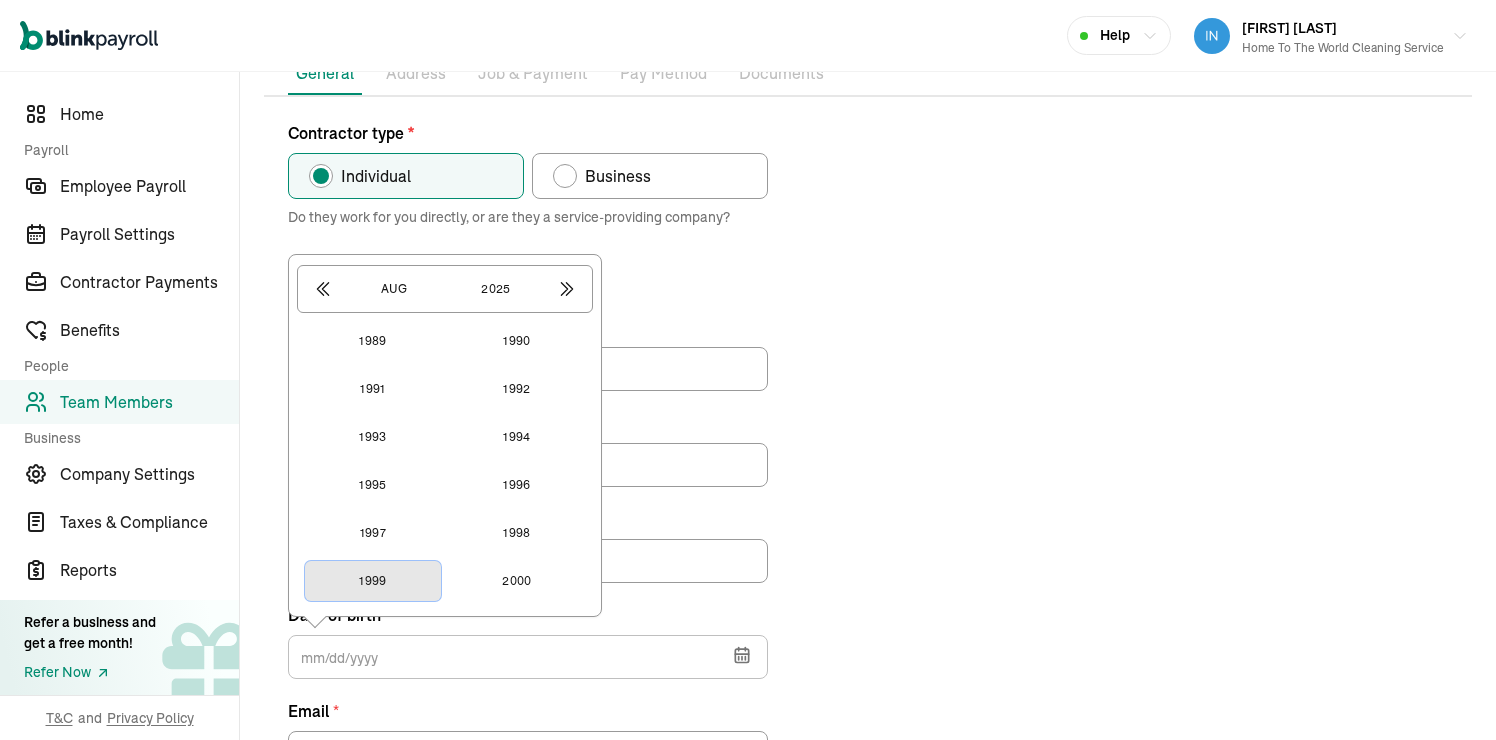 click on "1999" at bounding box center [373, 581] 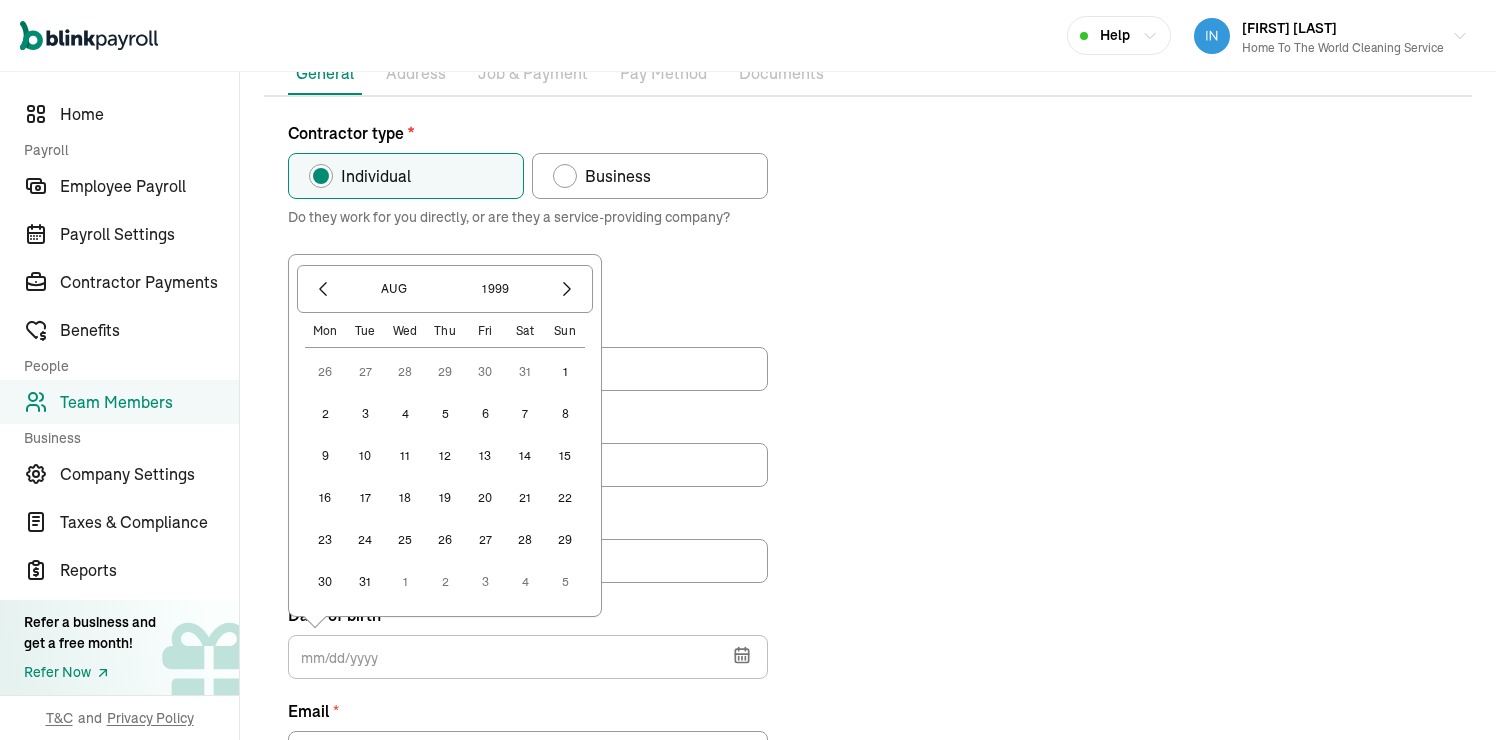click on "16" at bounding box center (325, 498) 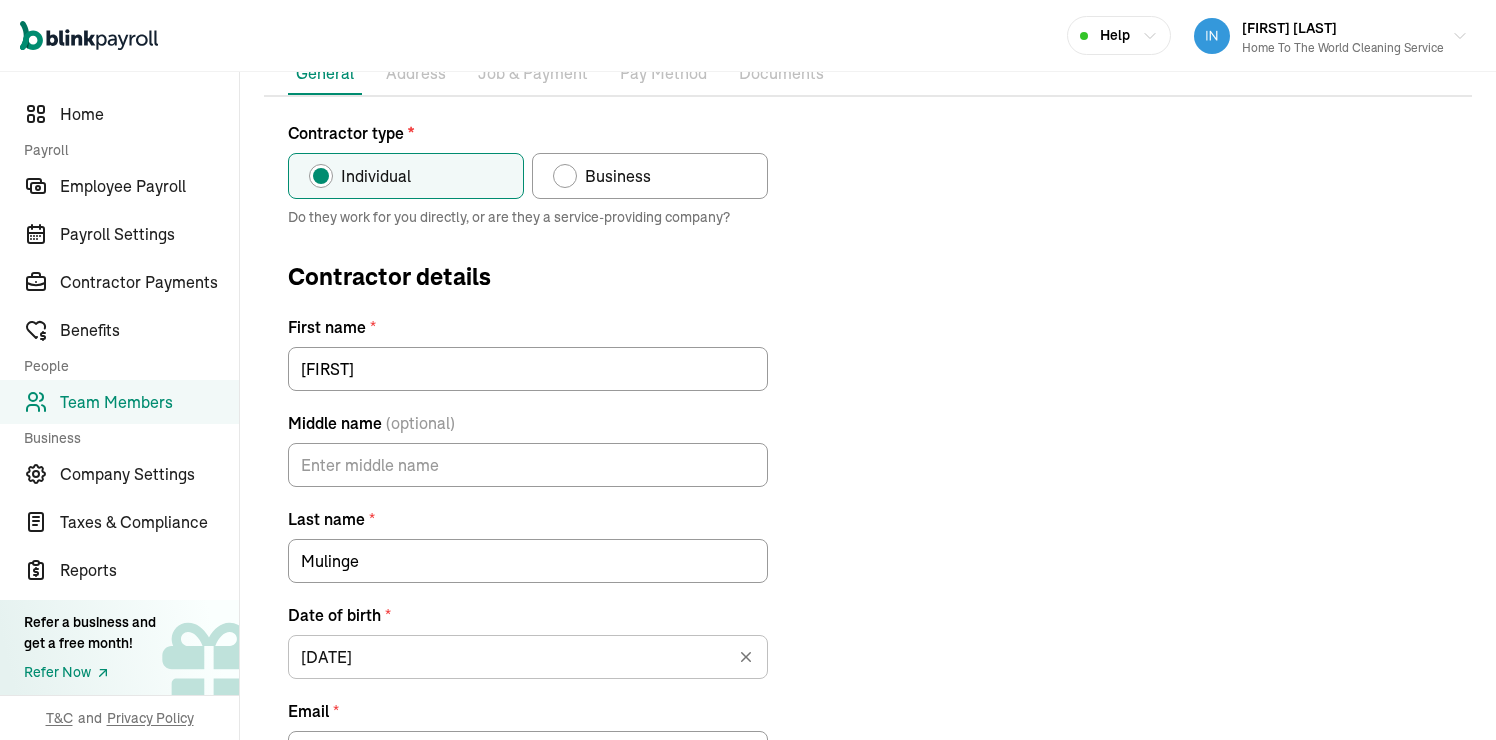 scroll, scrollTop: 359, scrollLeft: 0, axis: vertical 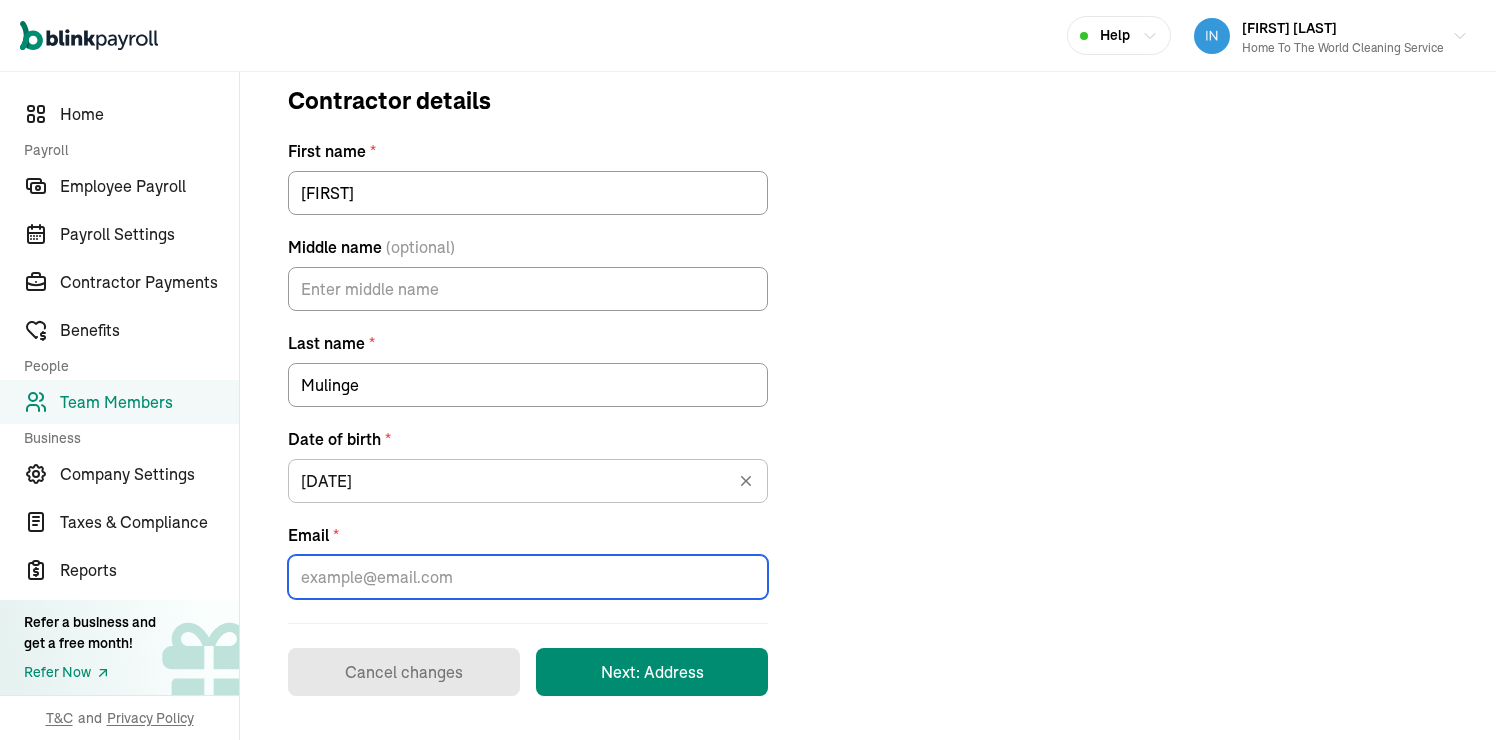 click on "Email   *" at bounding box center [528, 577] 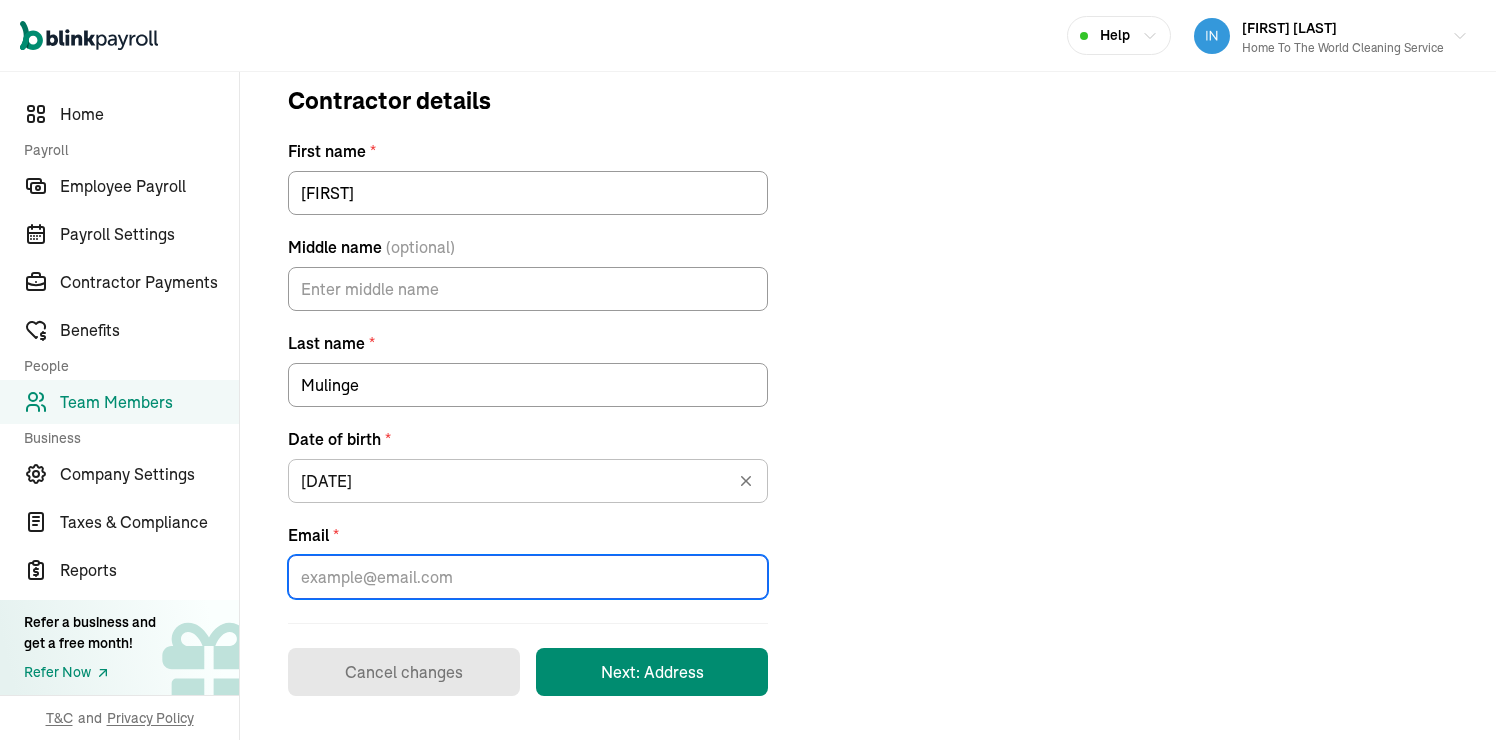 click on "Email   *" at bounding box center (528, 577) 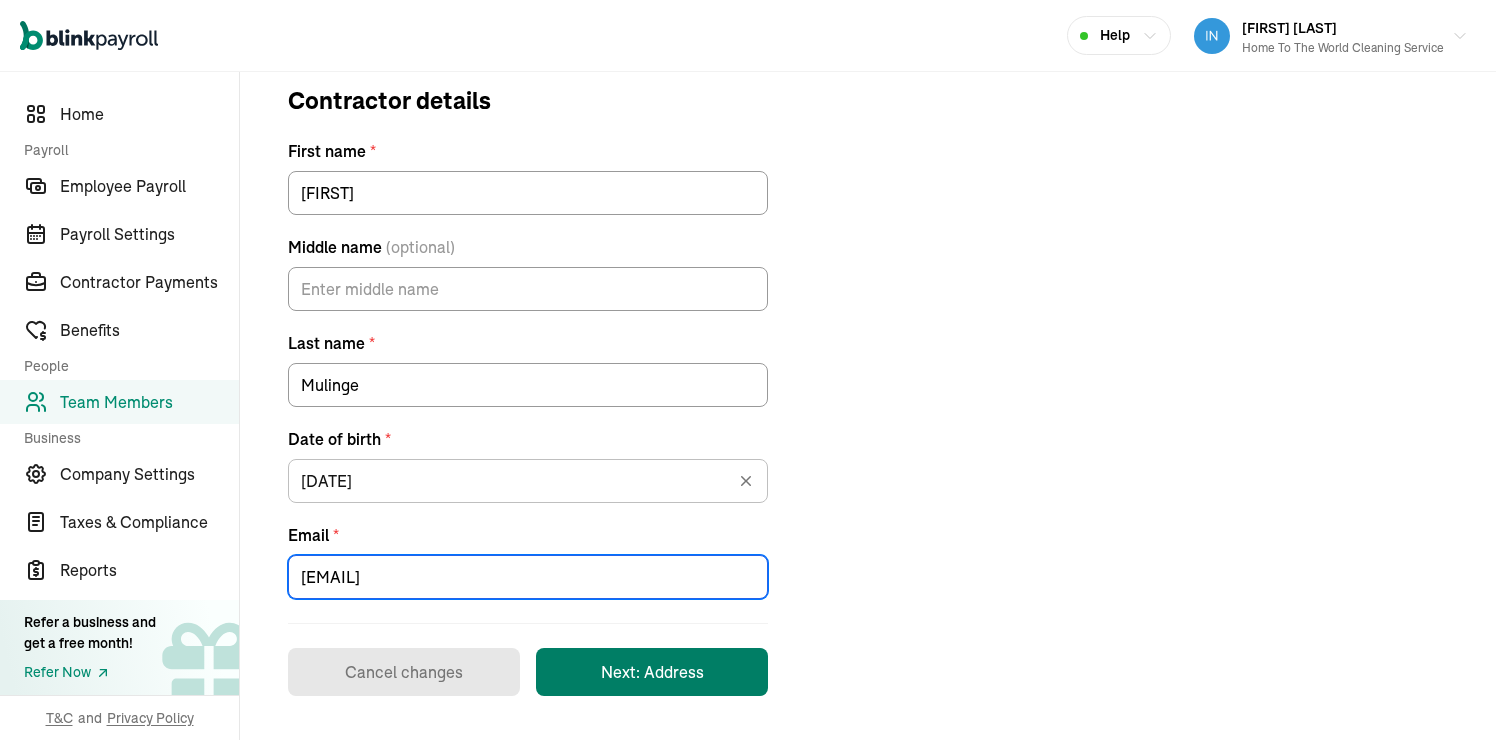 type on "[EMAIL]" 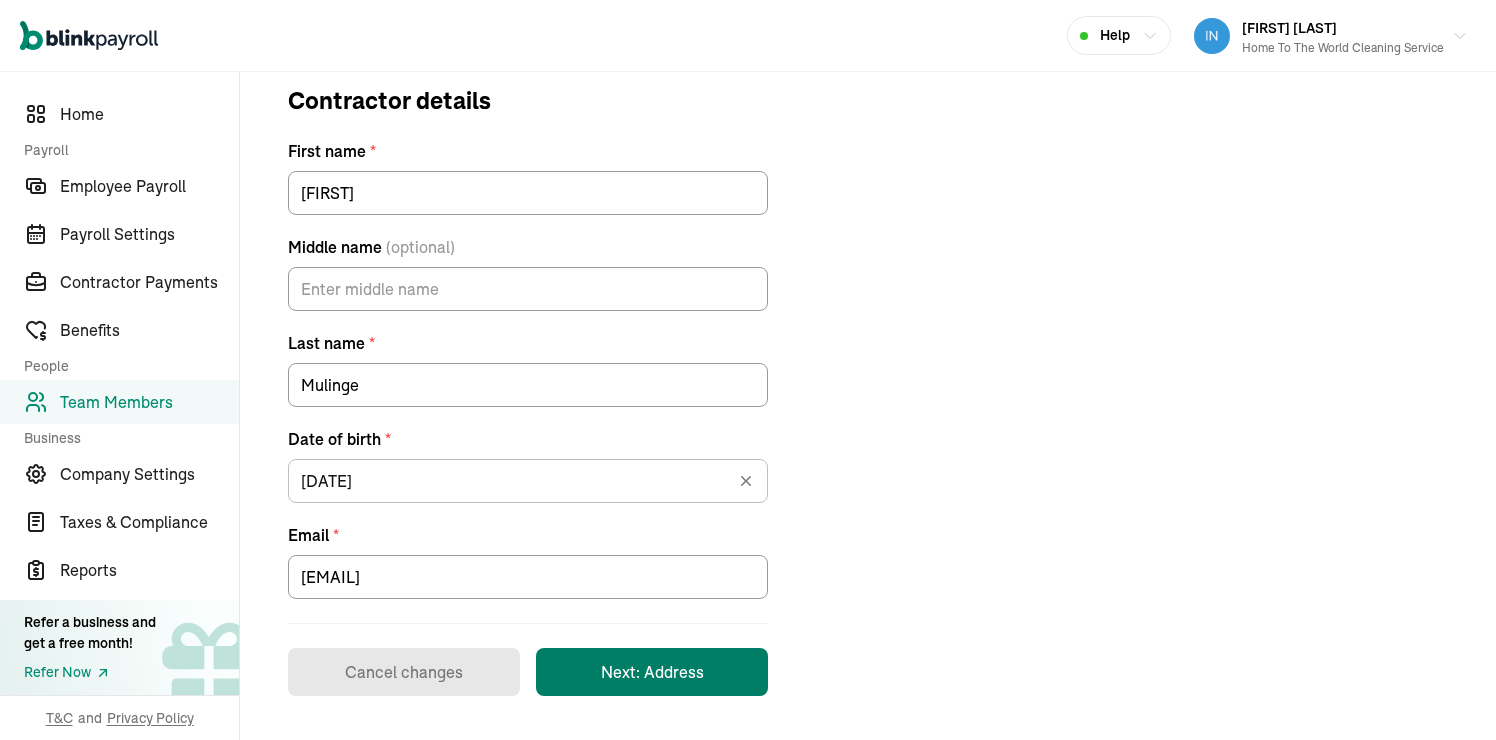 click on "Next: Address" at bounding box center (652, 672) 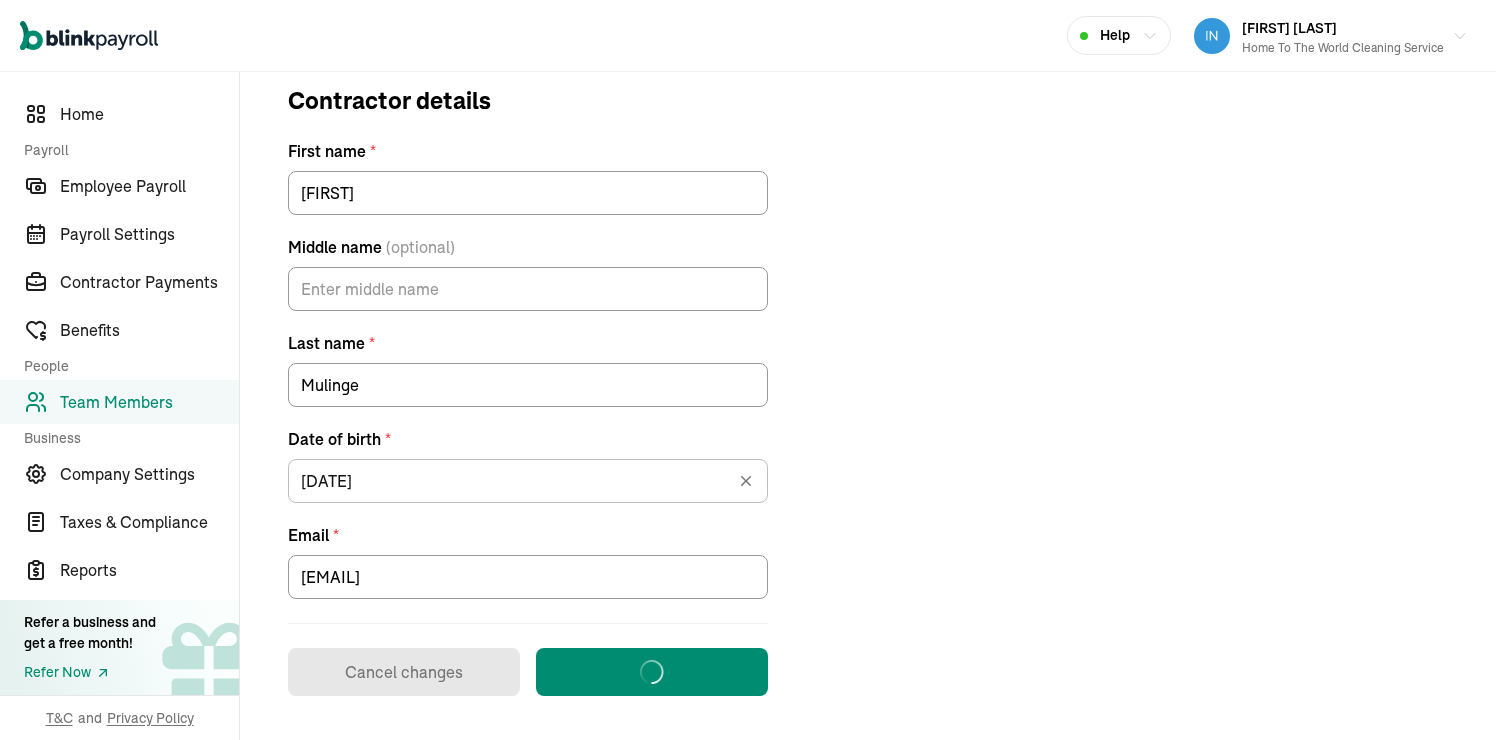 scroll, scrollTop: 146, scrollLeft: 0, axis: vertical 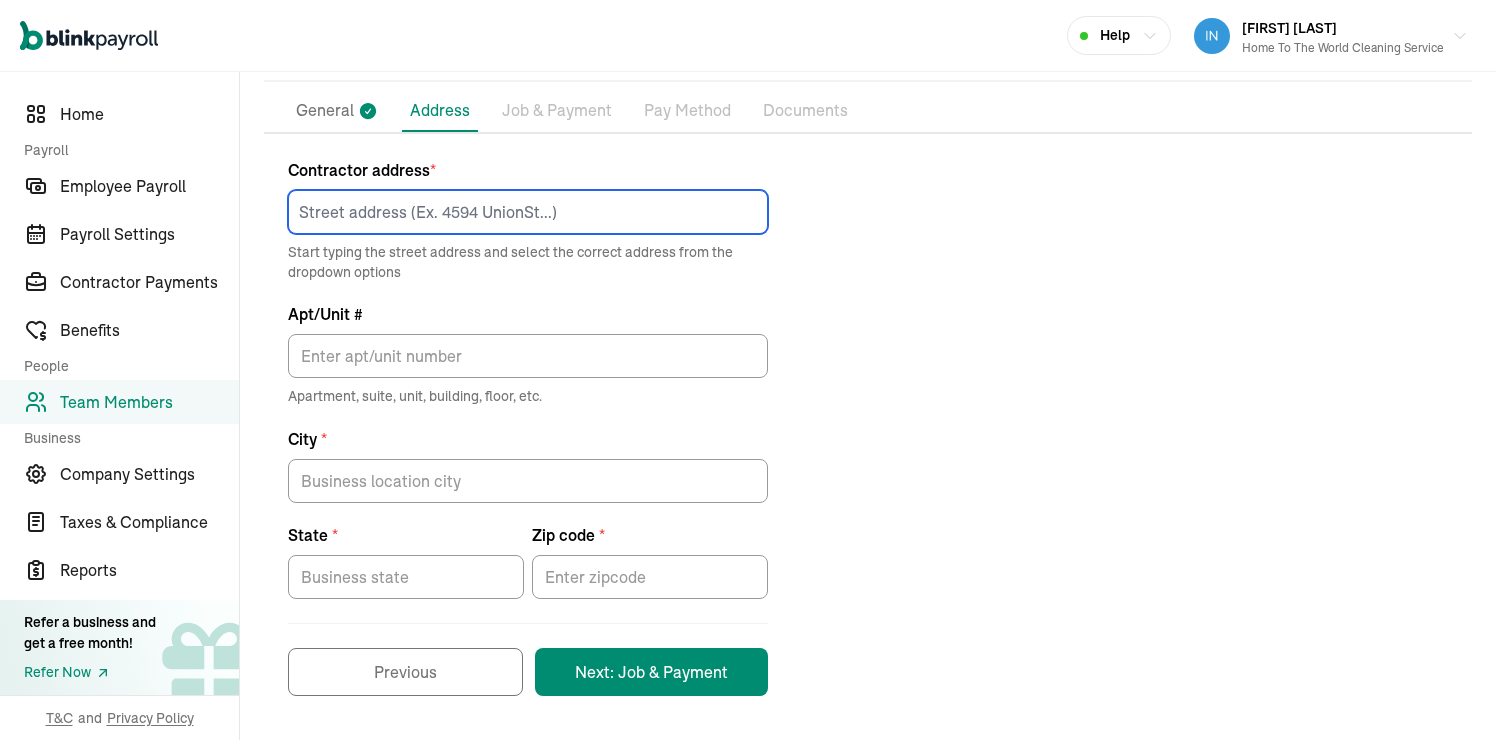 click at bounding box center [528, 212] 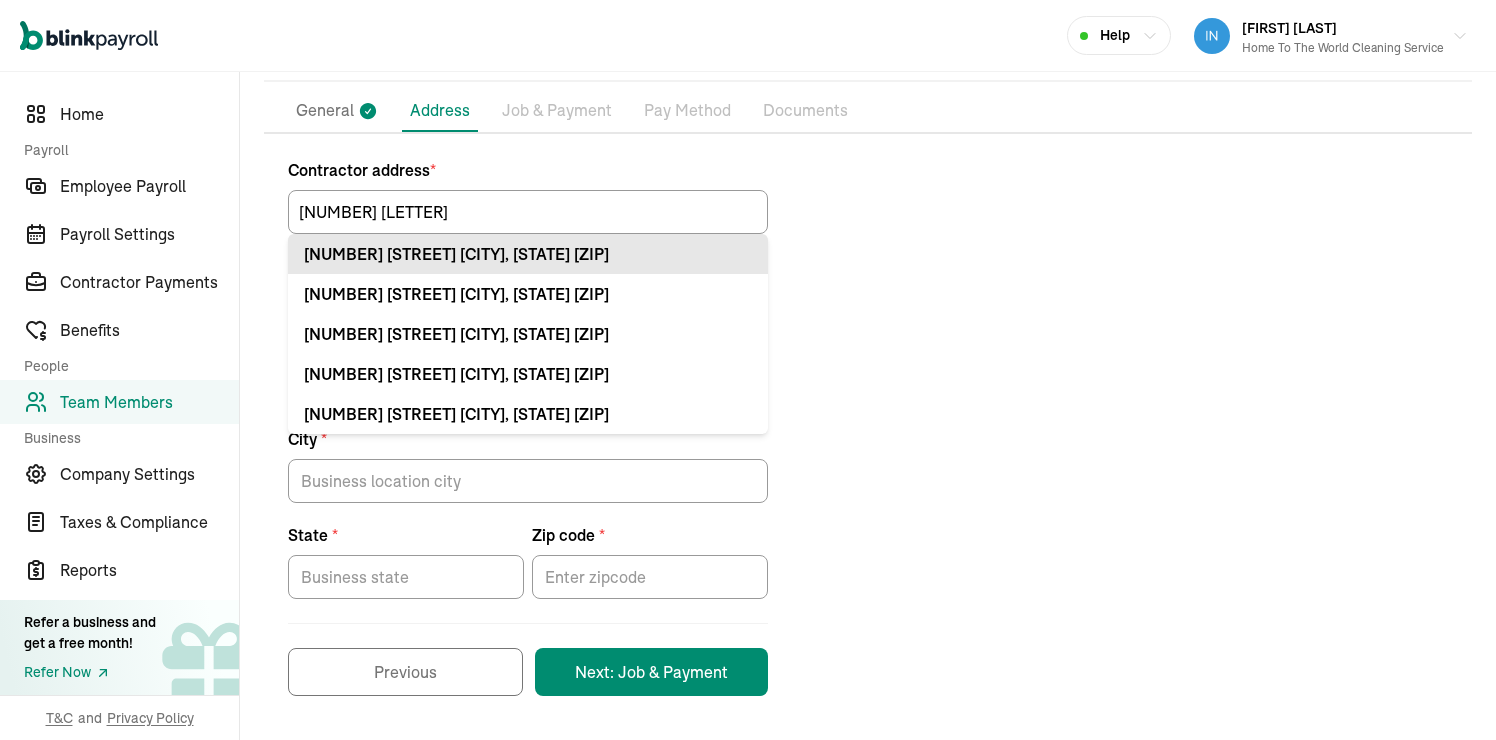 click on "[NUMBER] [STREET]  [CITY], [STATE] [ZIP]" at bounding box center [528, 254] 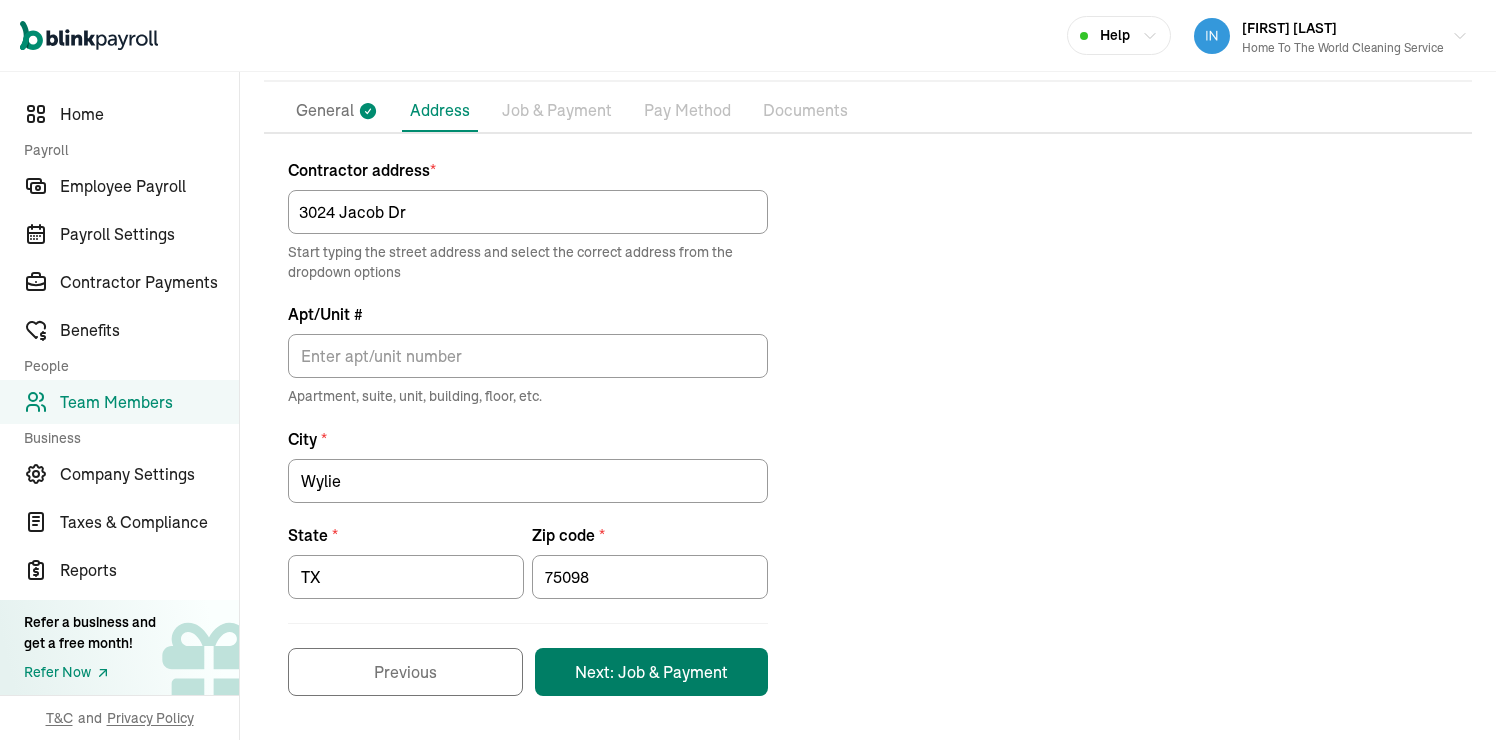 click on "Next: Job & Payment" at bounding box center (651, 672) 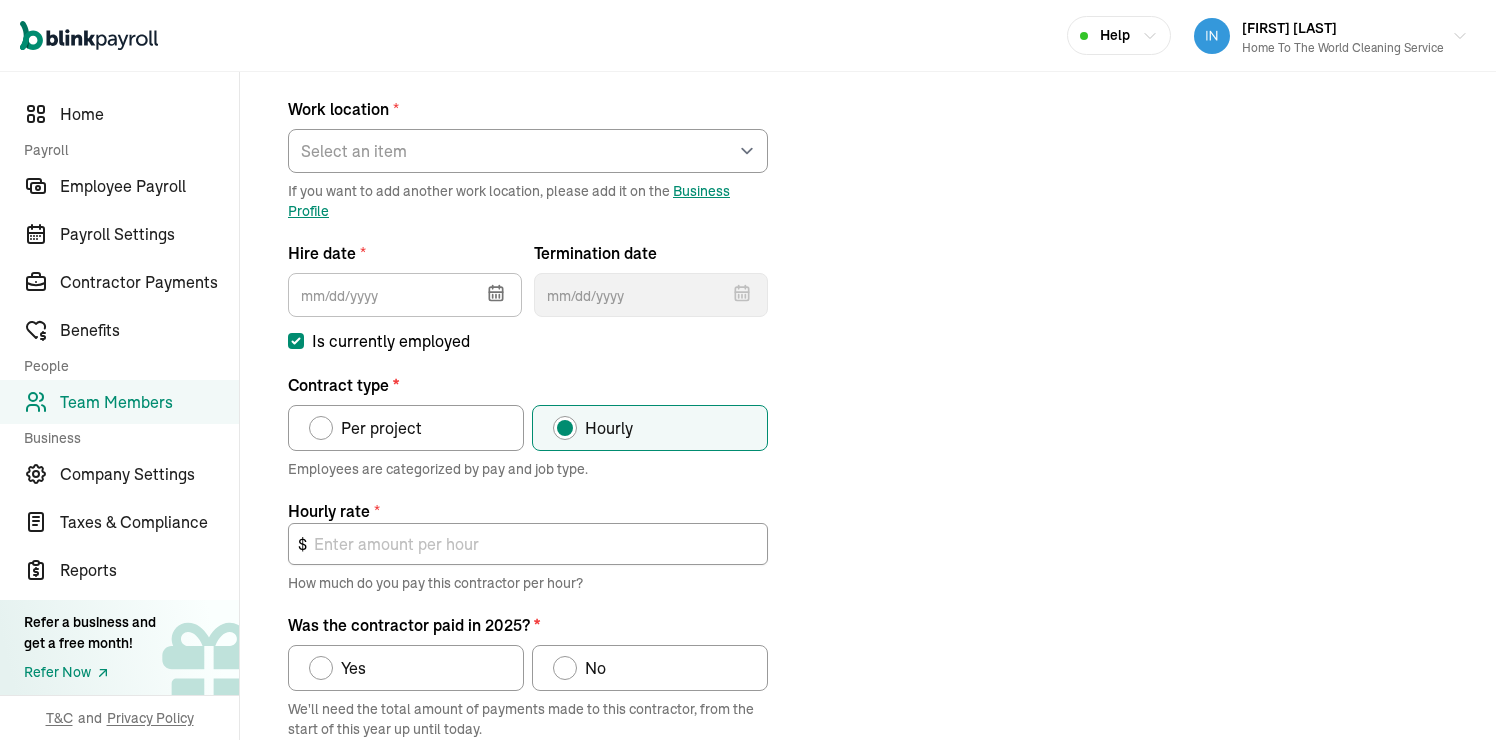 scroll, scrollTop: 236, scrollLeft: 0, axis: vertical 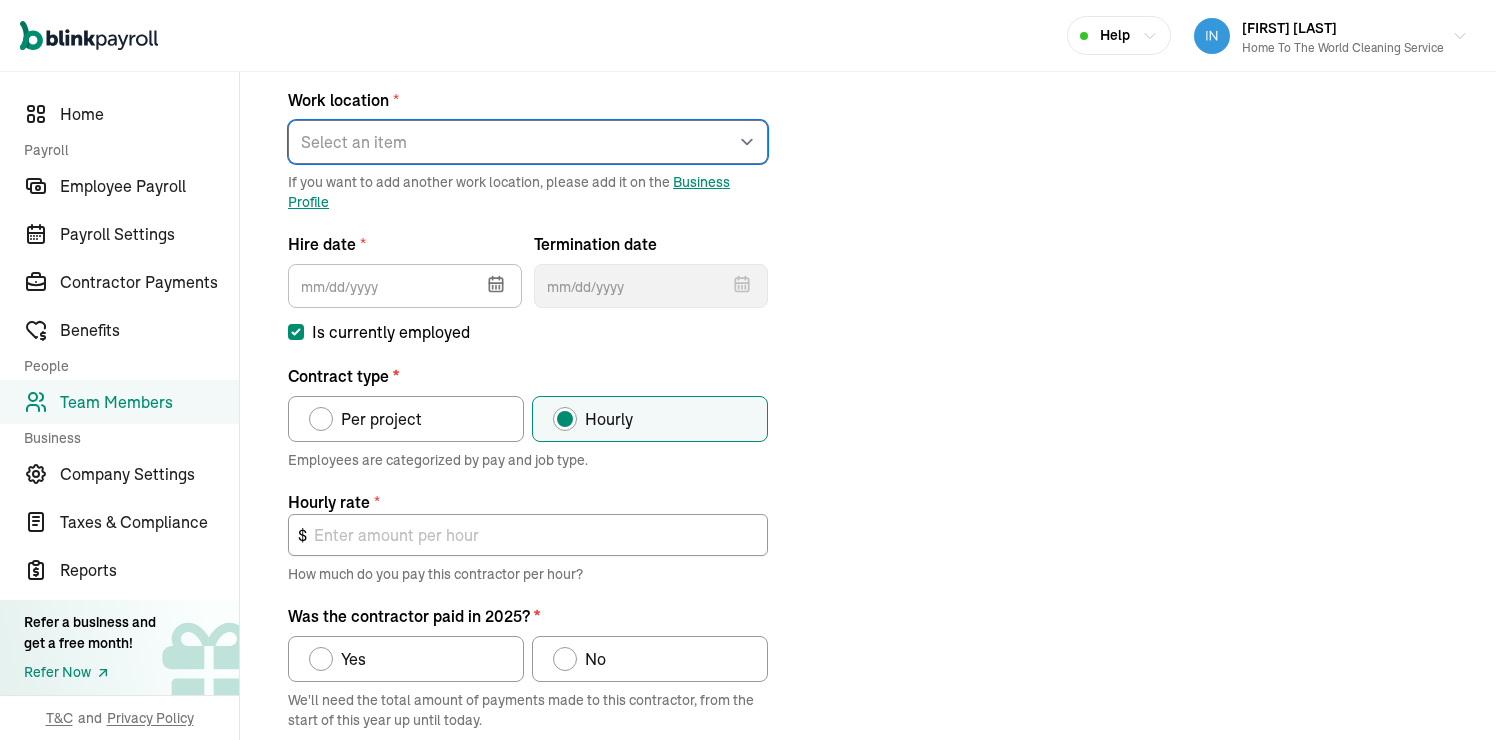 click on "Select an item Office Works from home" at bounding box center [528, 142] 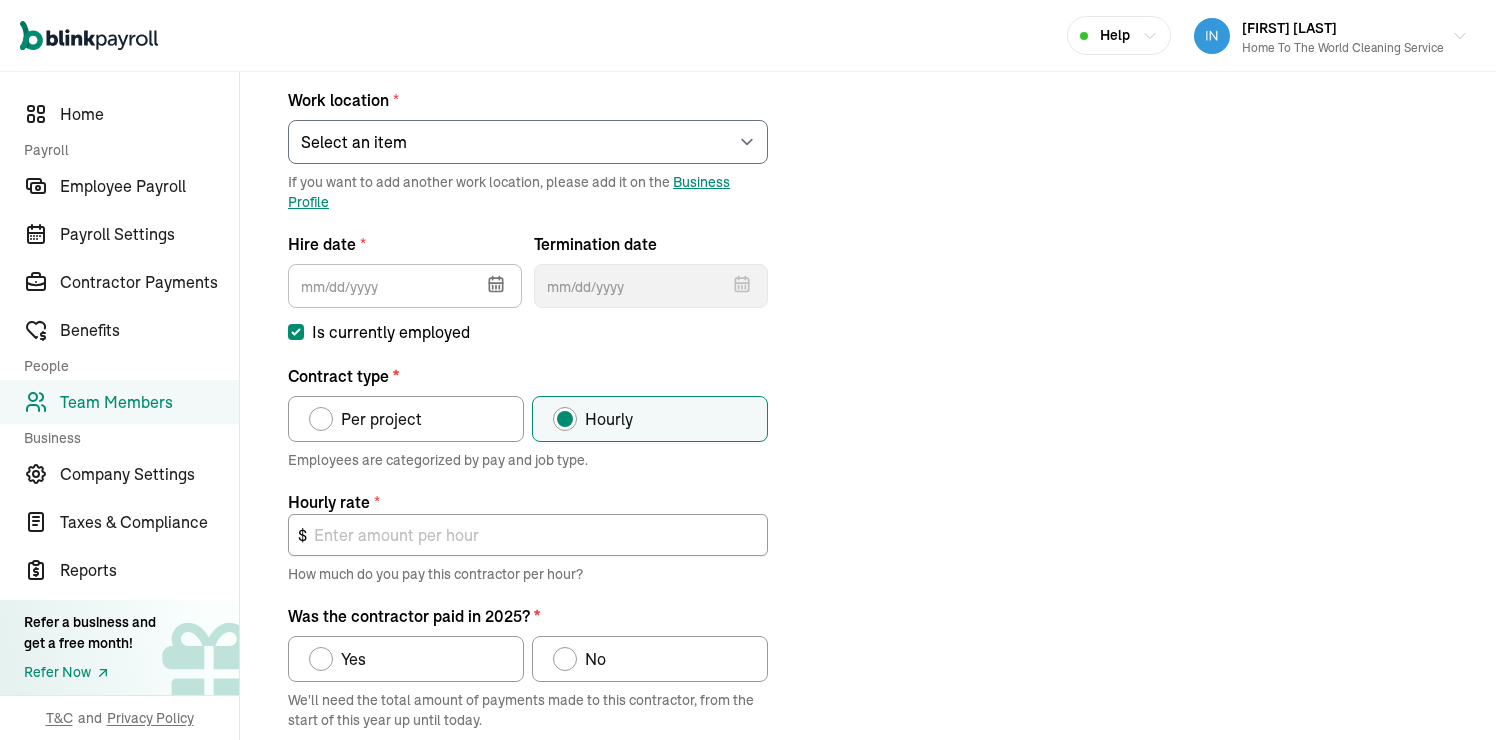 click at bounding box center [494, 282] 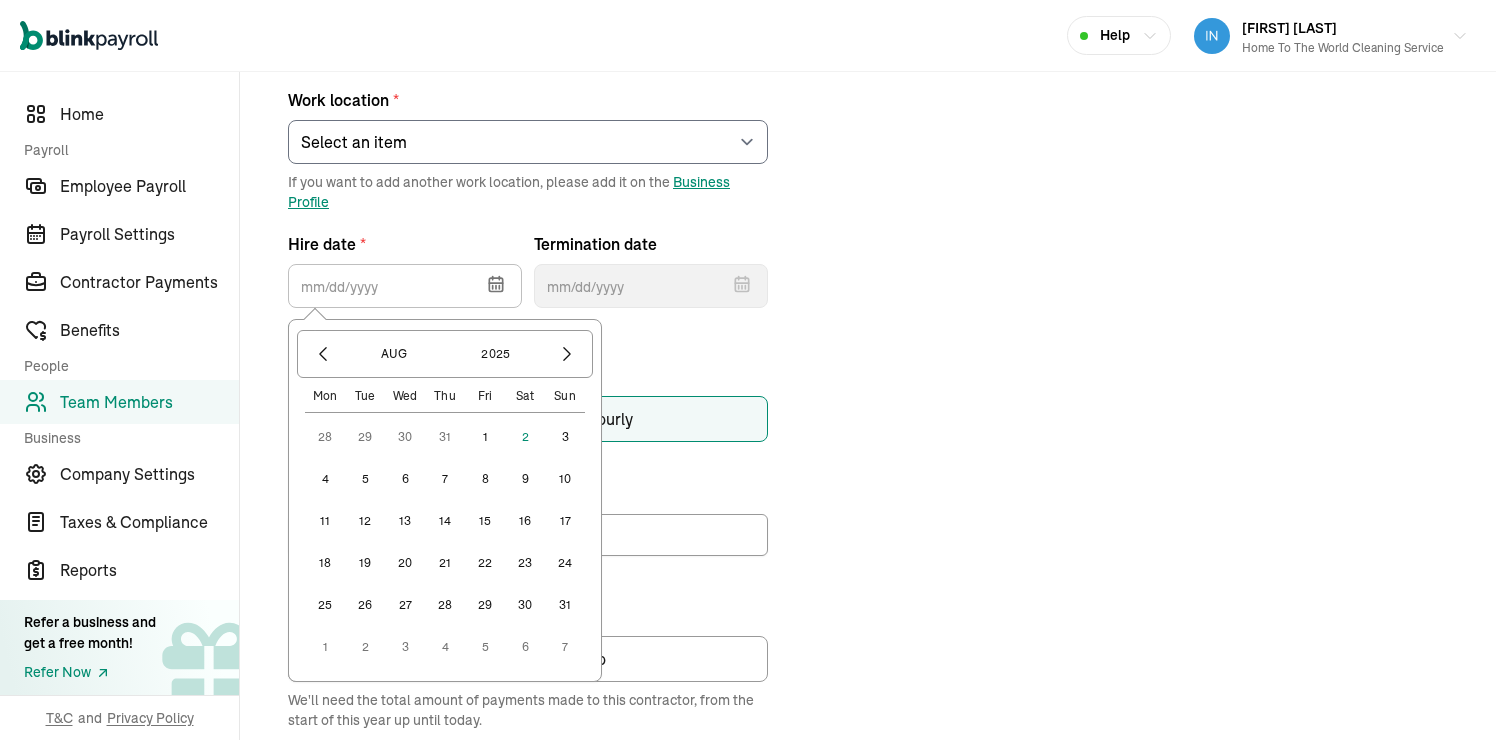click on "30" at bounding box center (405, 437) 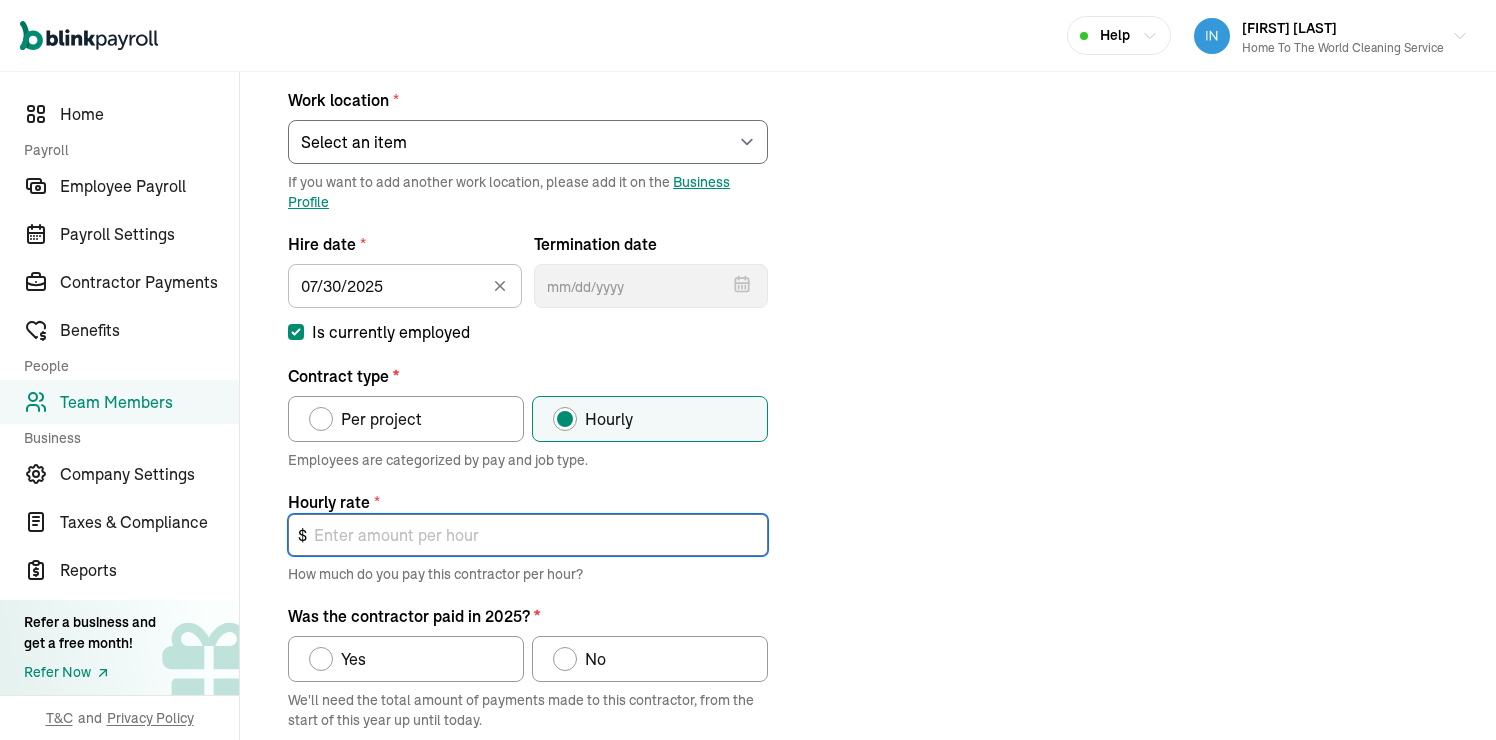 click at bounding box center (528, 535) 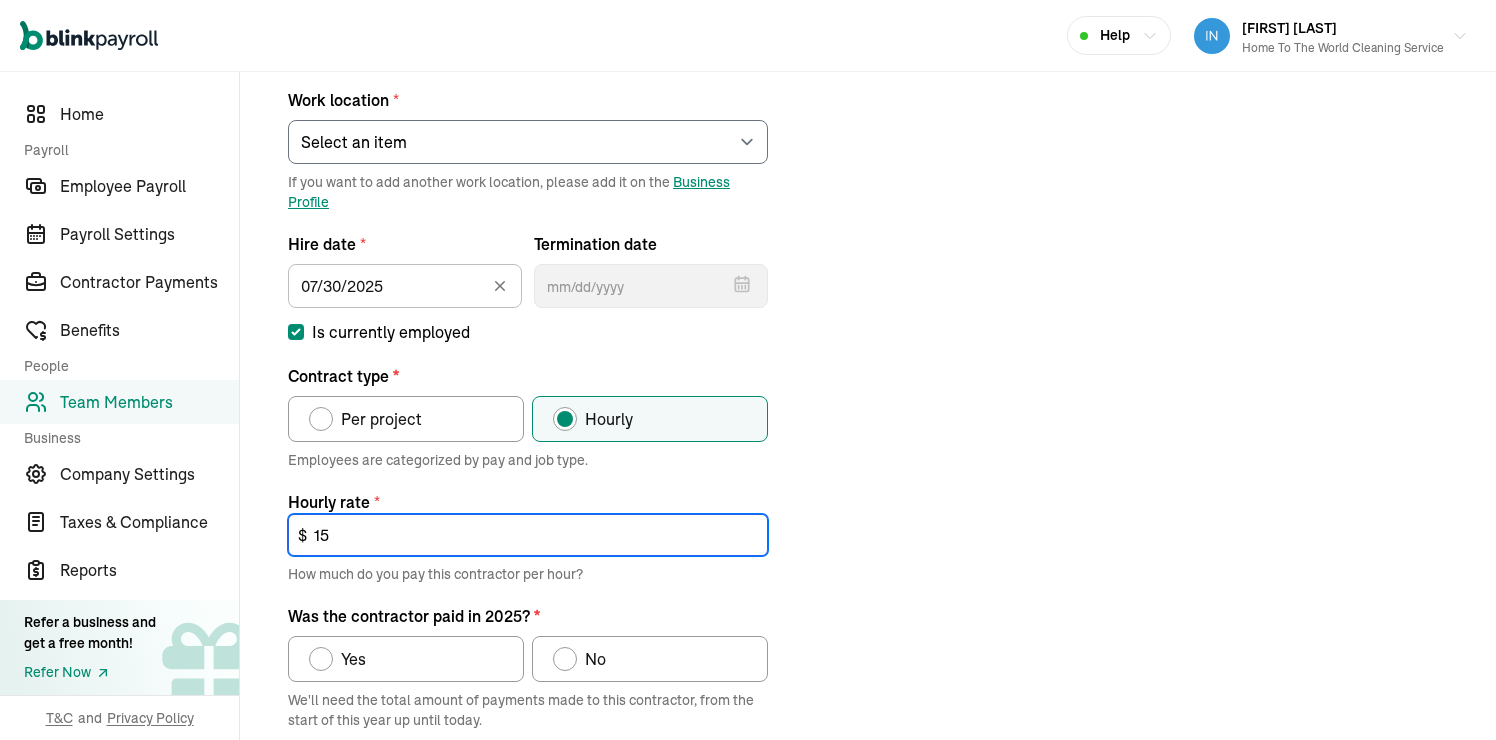 type on "15" 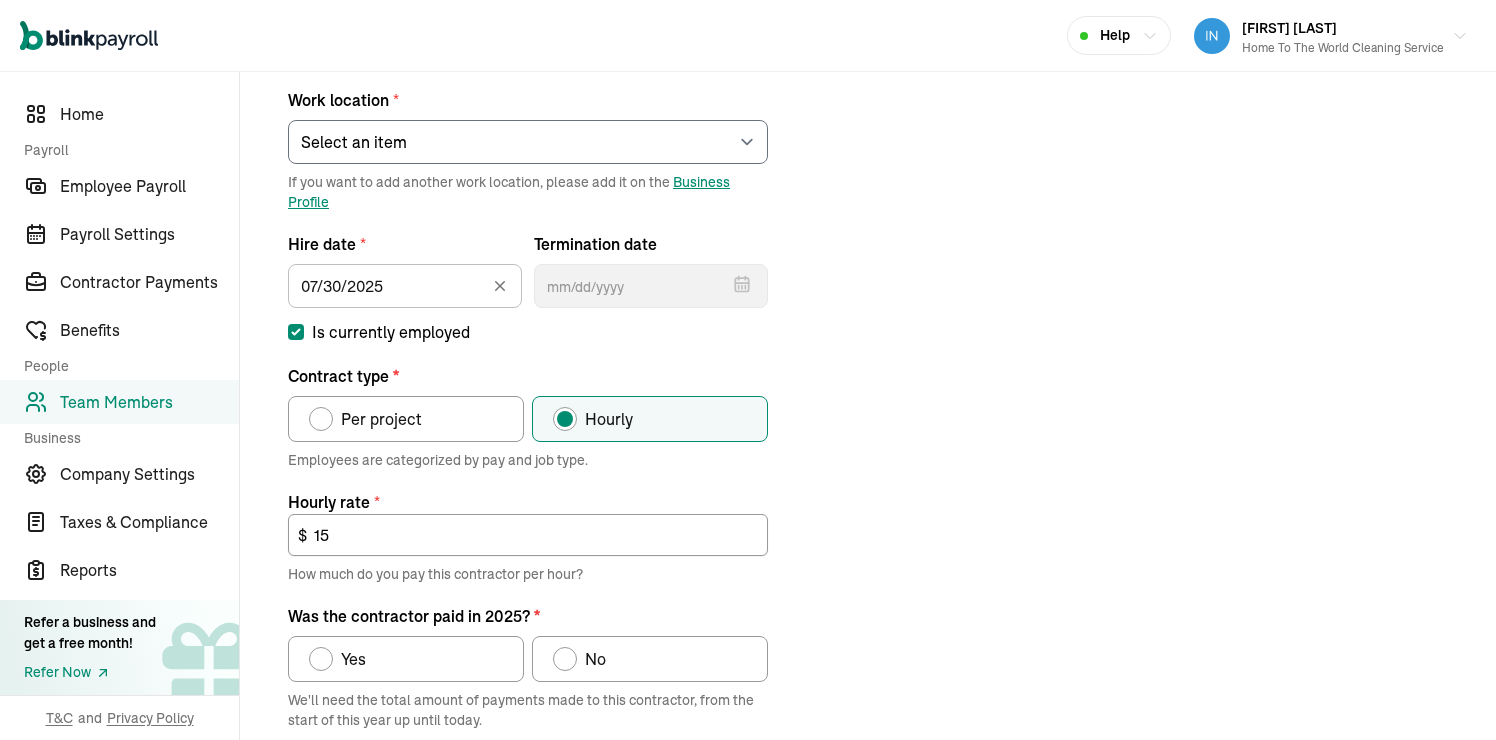 click on "Hourly rate *" at bounding box center [528, 502] 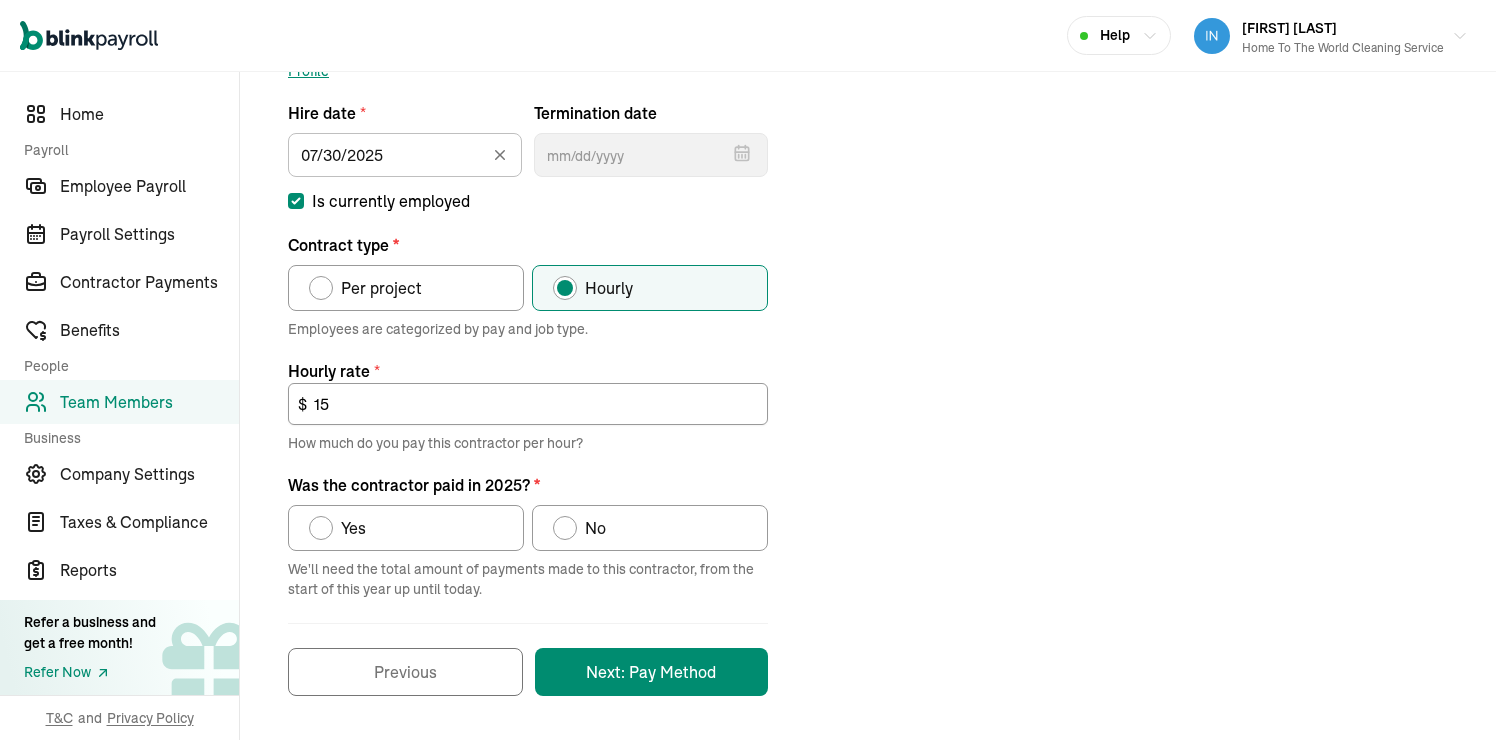 click on "No" at bounding box center [591, 528] 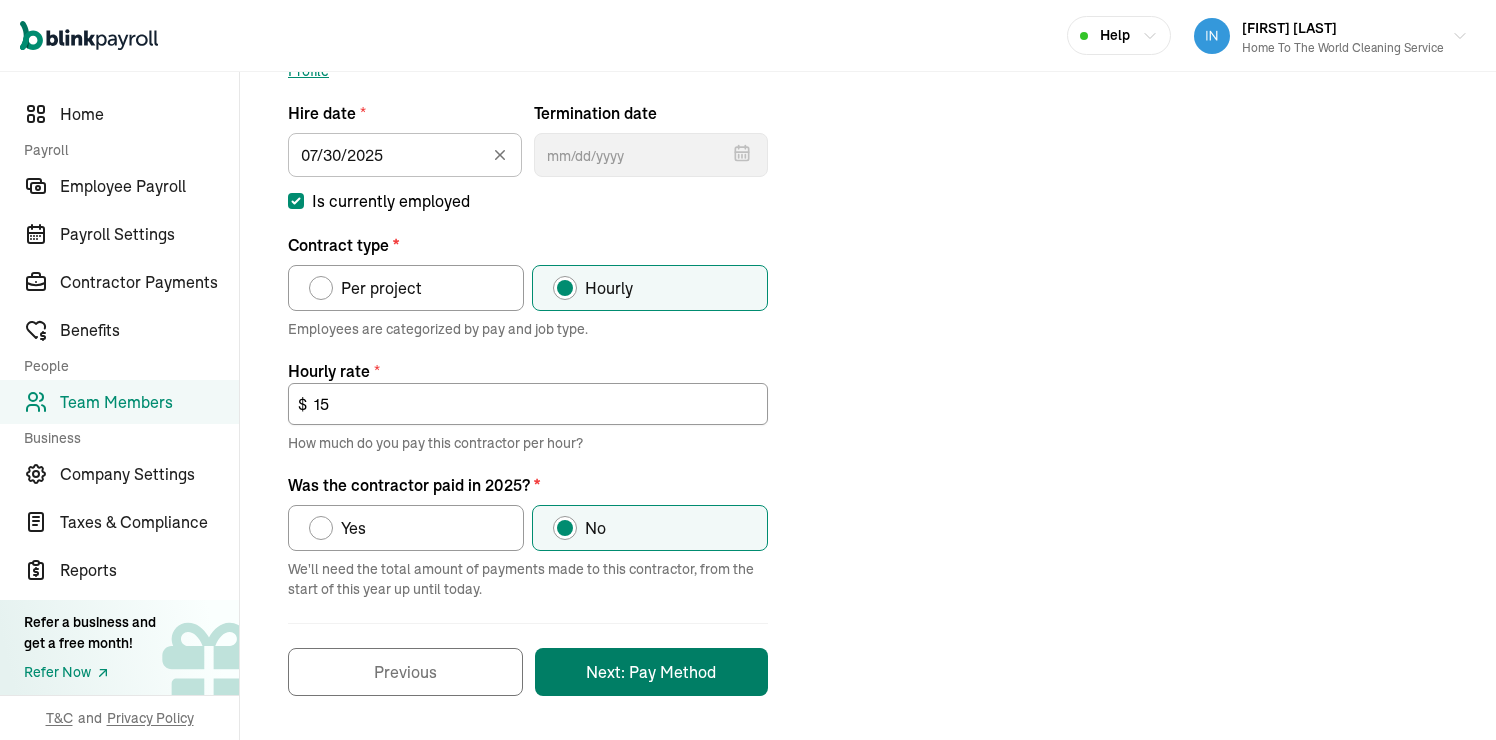 click on "Next: Pay Method" at bounding box center (651, 672) 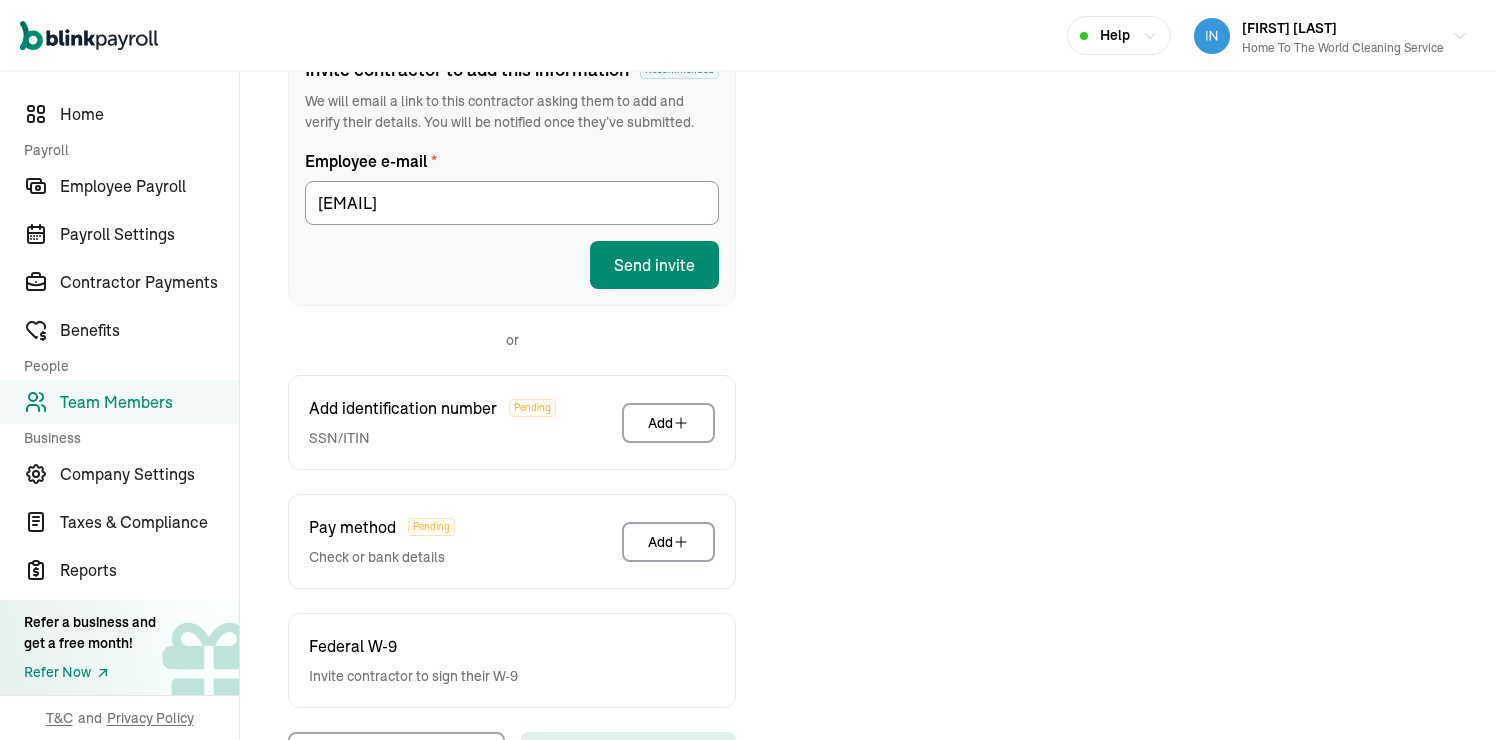 scroll, scrollTop: 236, scrollLeft: 0, axis: vertical 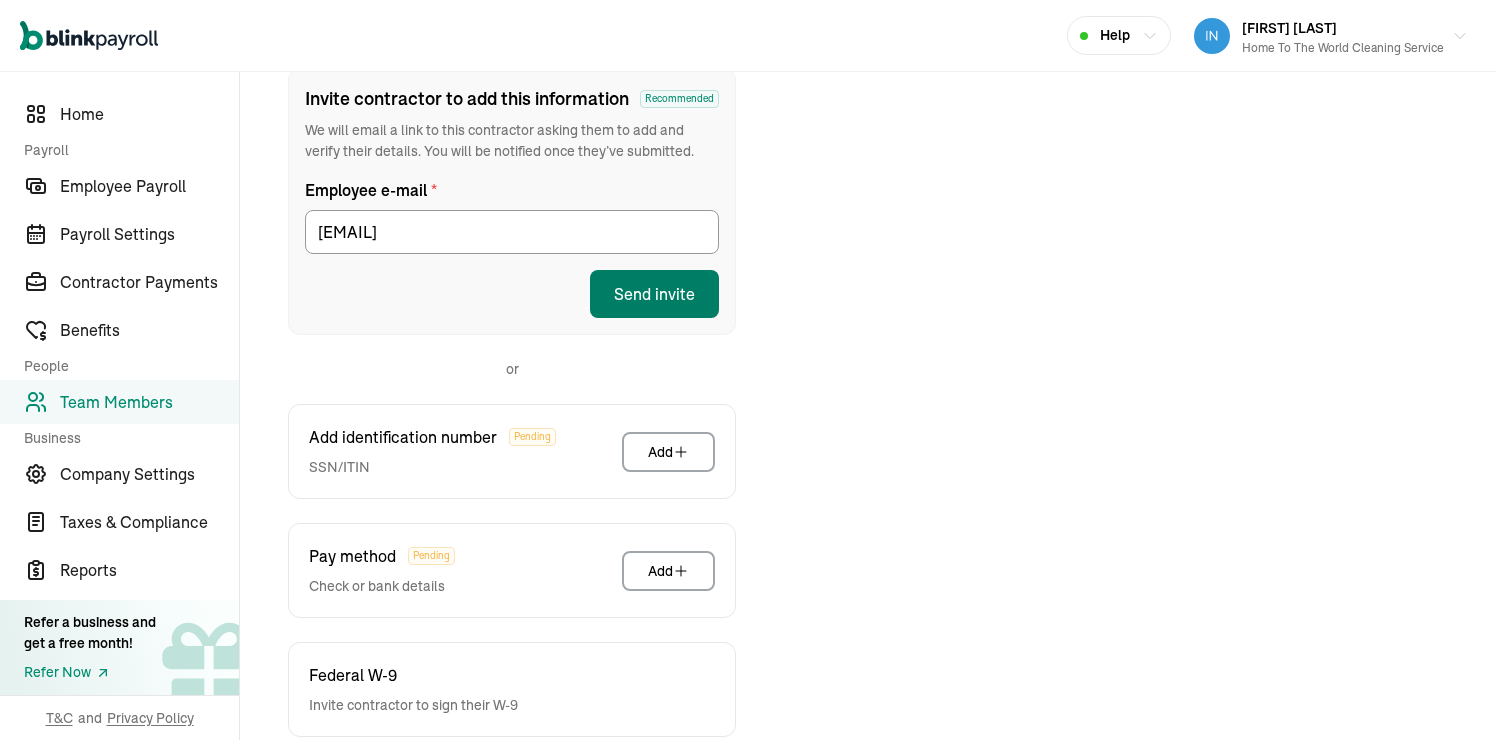 click on "Send invite" at bounding box center (654, 294) 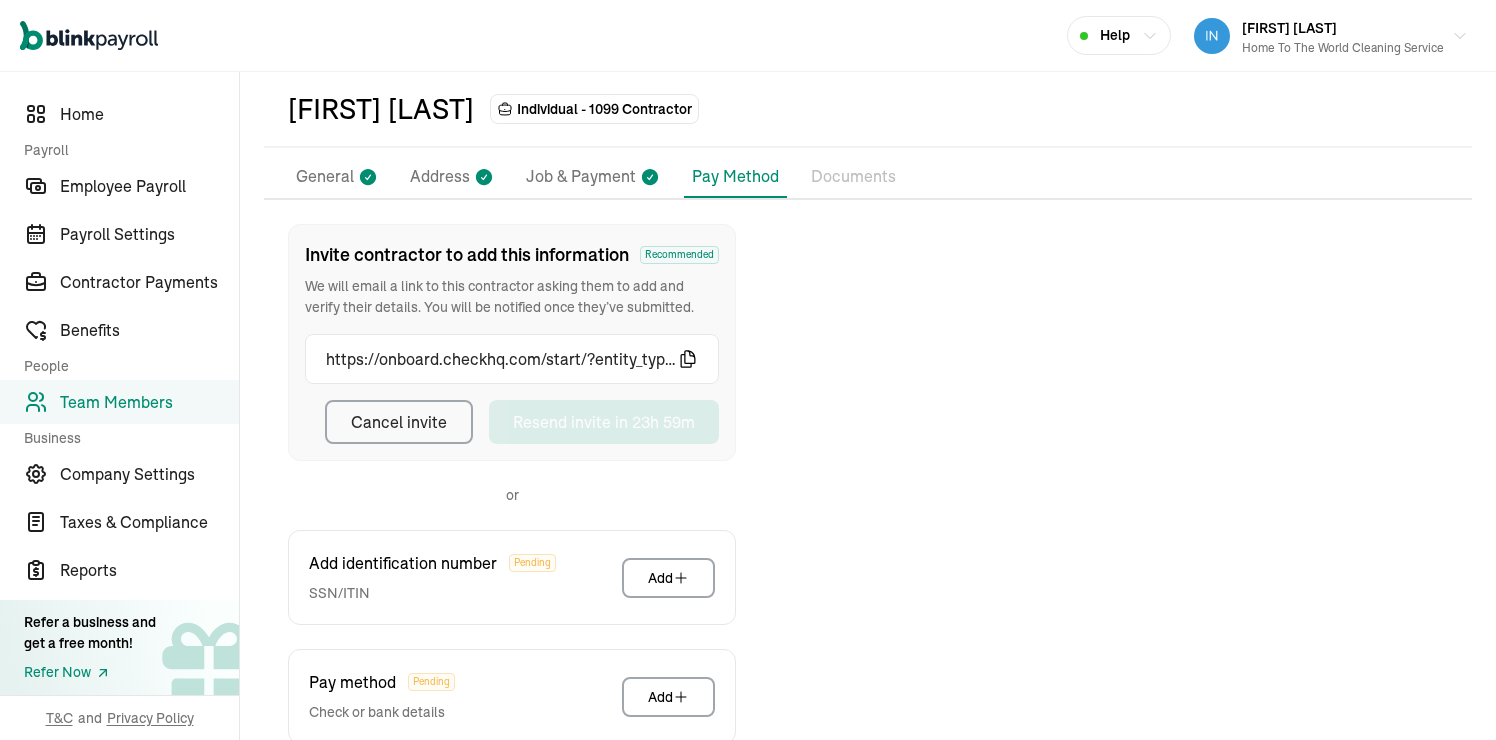 scroll, scrollTop: 0, scrollLeft: 0, axis: both 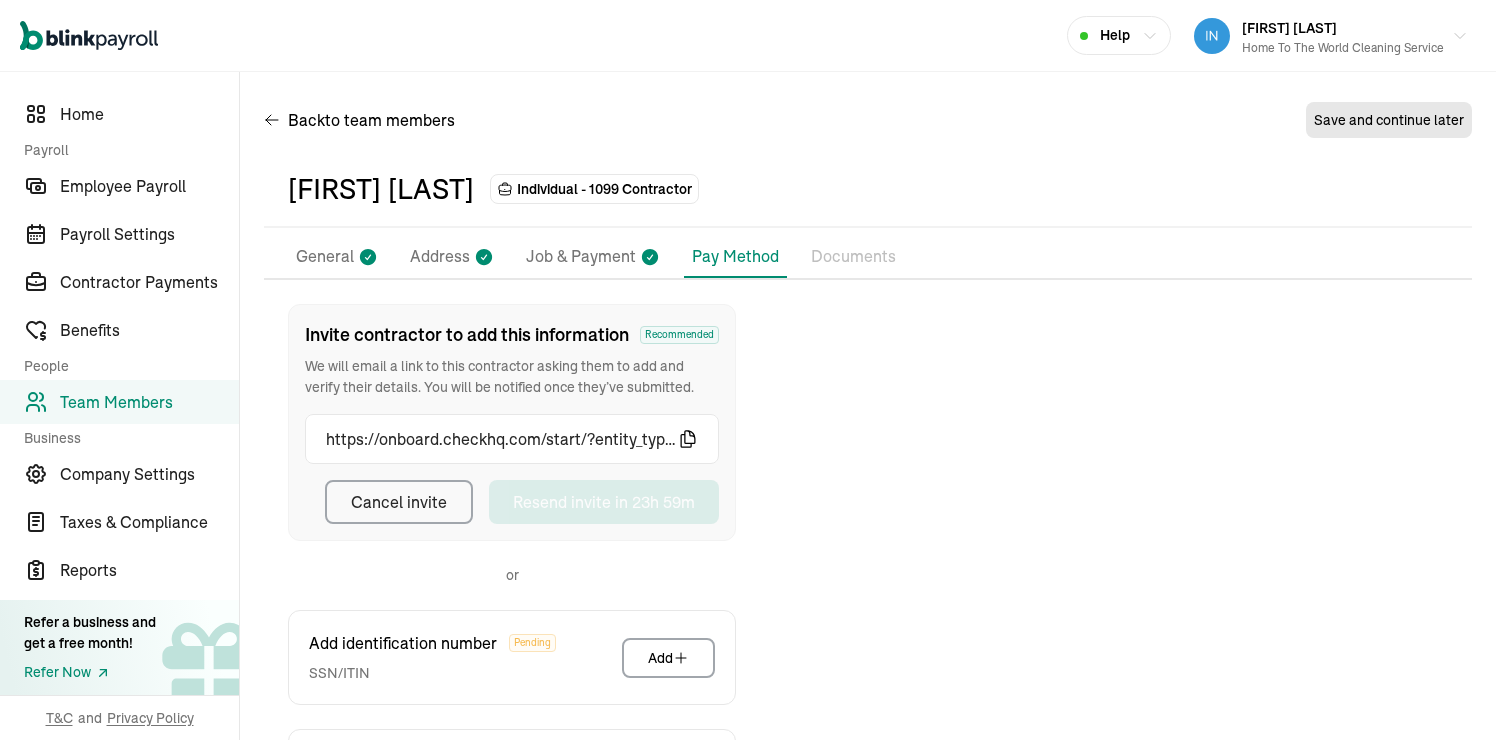 click 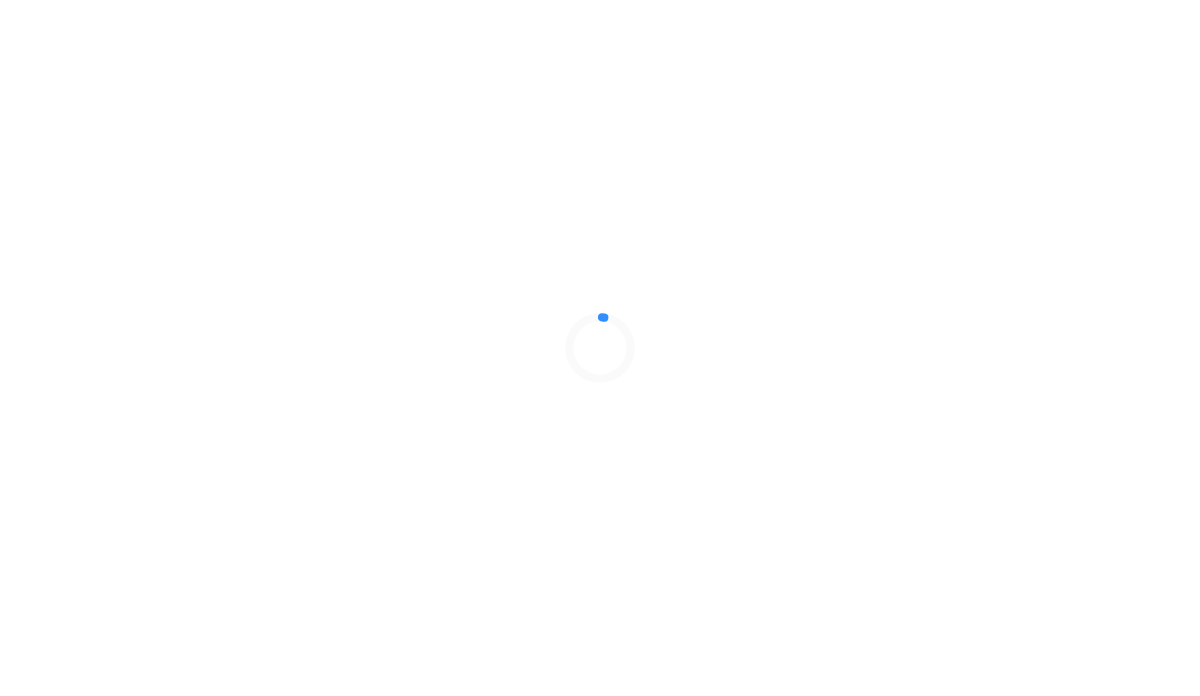 scroll, scrollTop: 0, scrollLeft: 0, axis: both 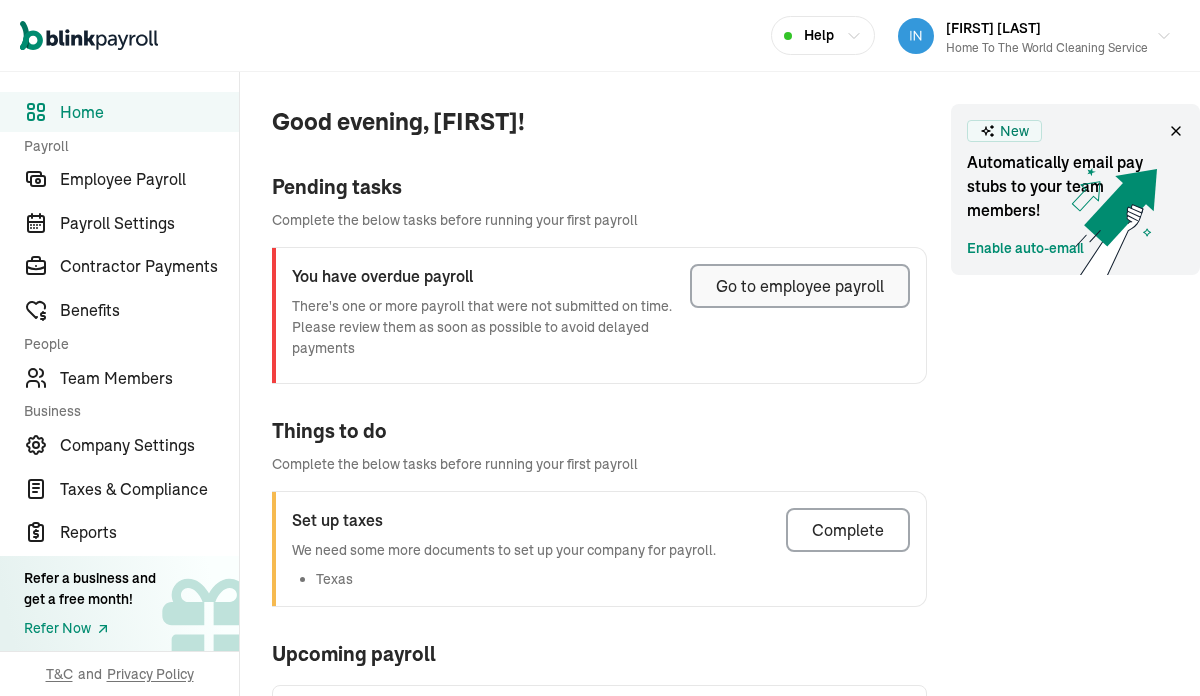 click on "Go to employee payroll" at bounding box center [800, 286] 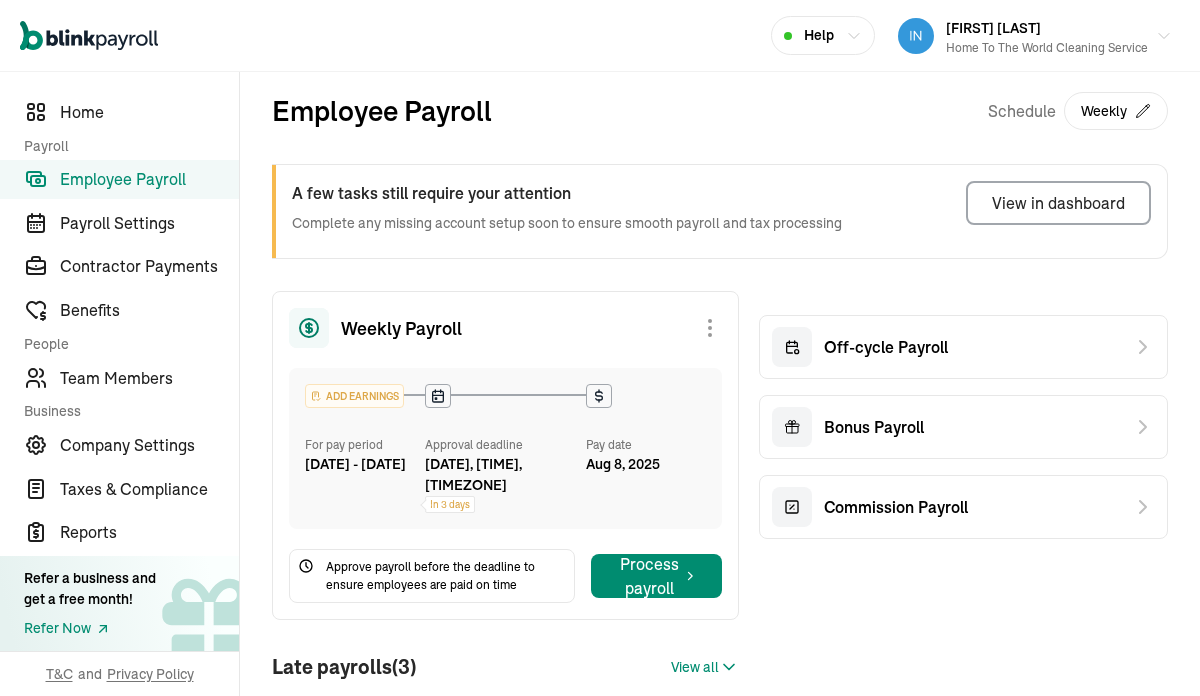 scroll, scrollTop: 0, scrollLeft: 0, axis: both 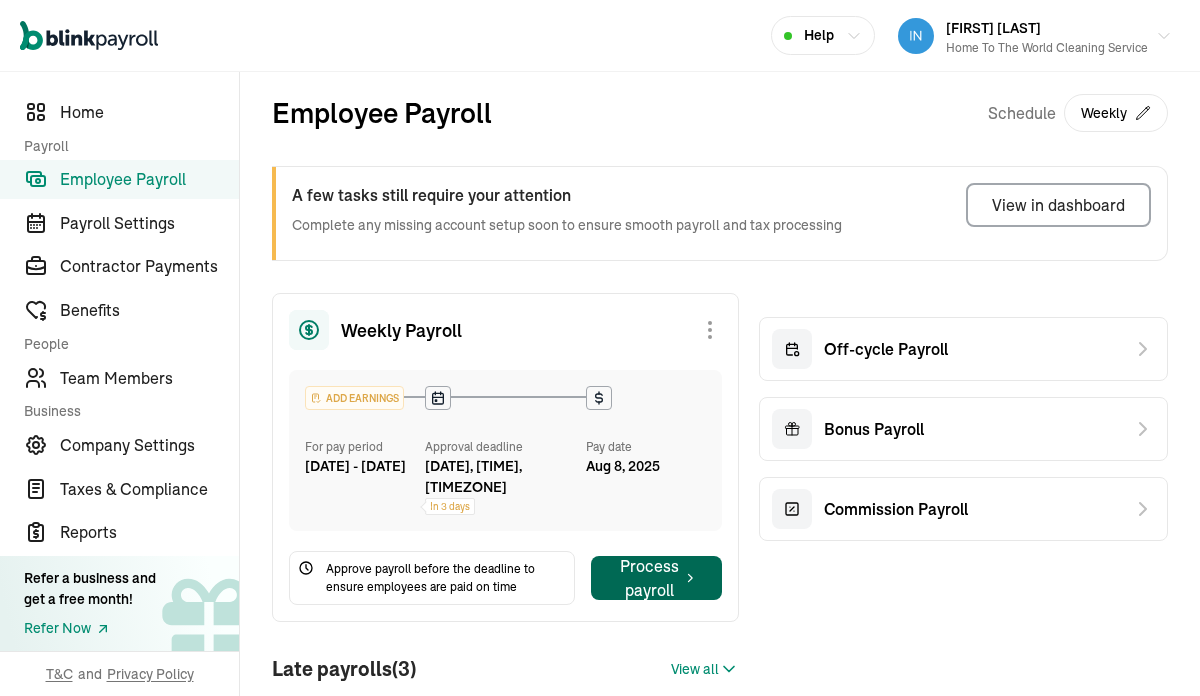 click on "Process payroll" at bounding box center [656, 578] 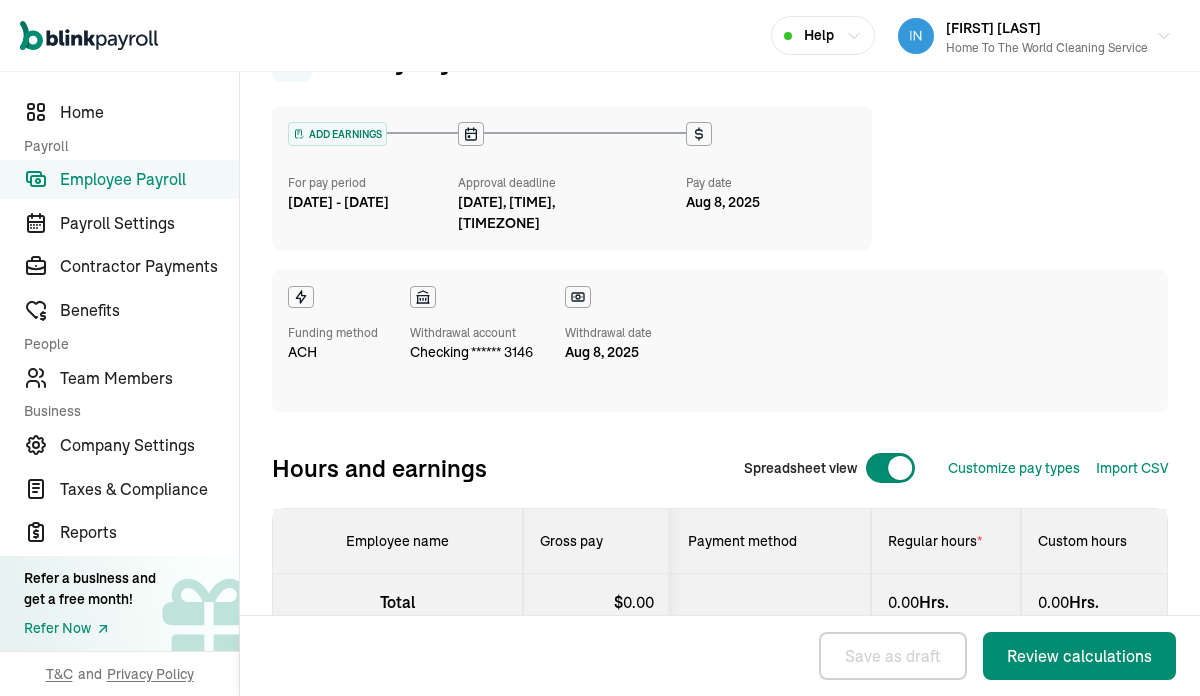 scroll, scrollTop: 0, scrollLeft: 0, axis: both 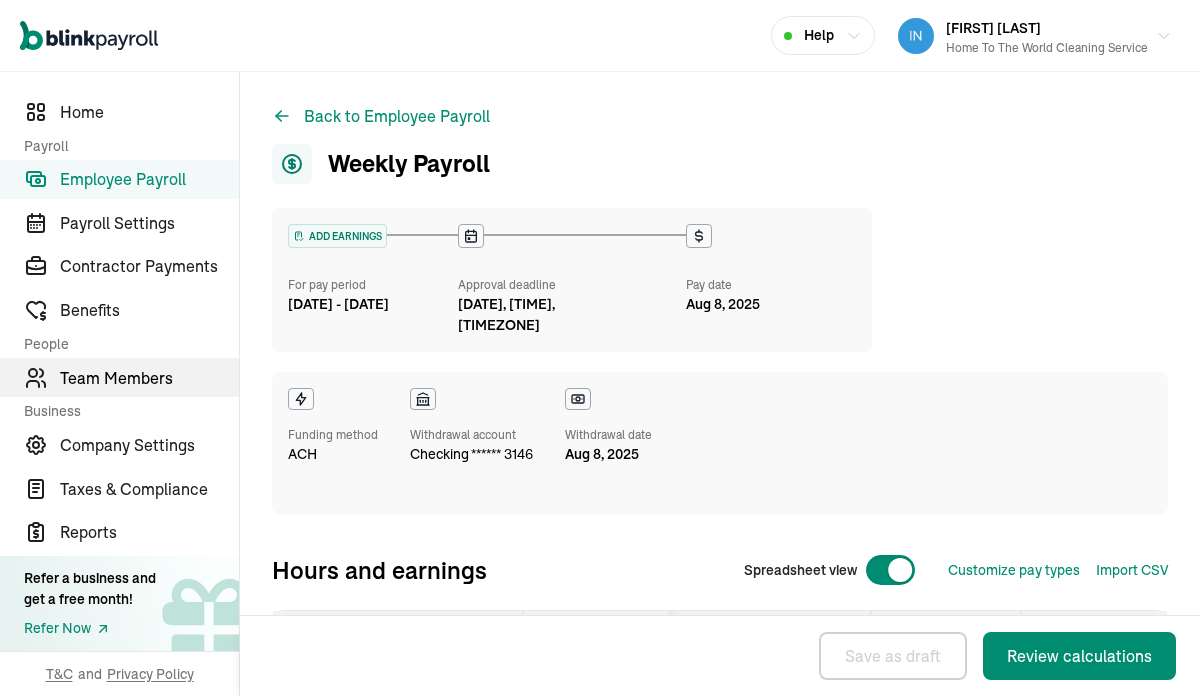 click on "Team Members" at bounding box center [149, 378] 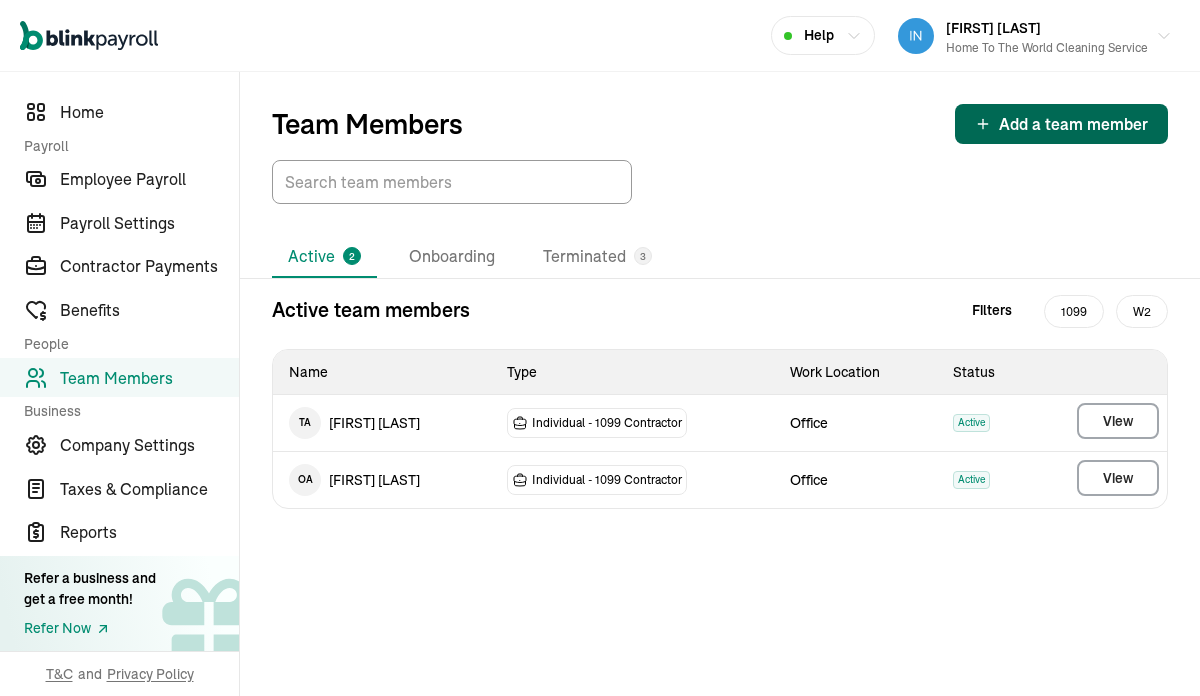 click on "Add a team member" at bounding box center [1061, 124] 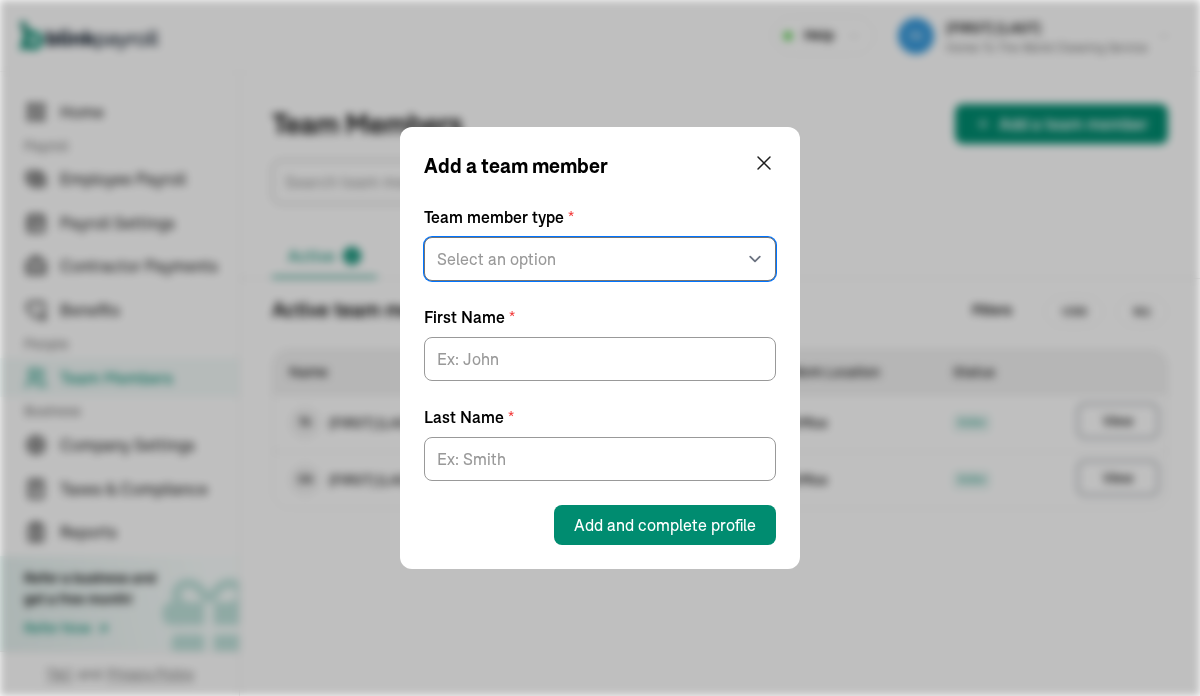 click on "Select an option W2 Employee Individual - 1099 Contractor Business - 1099 Contractor" at bounding box center [600, 259] 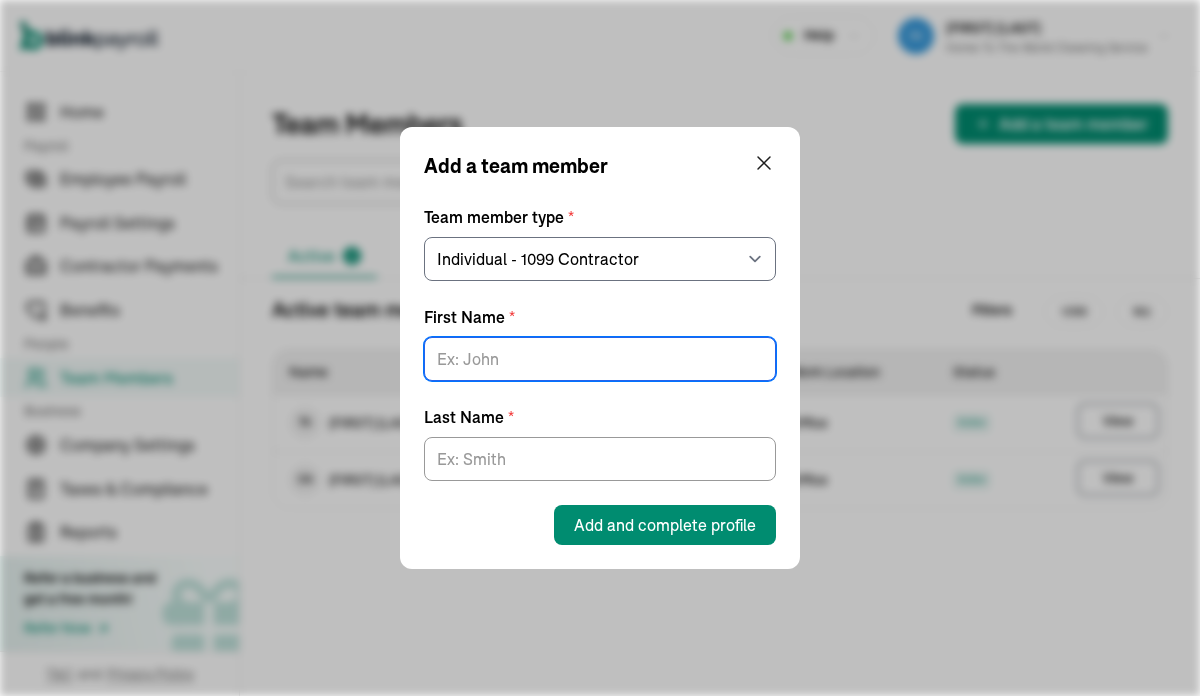 click on "First Name   *" at bounding box center [600, 359] 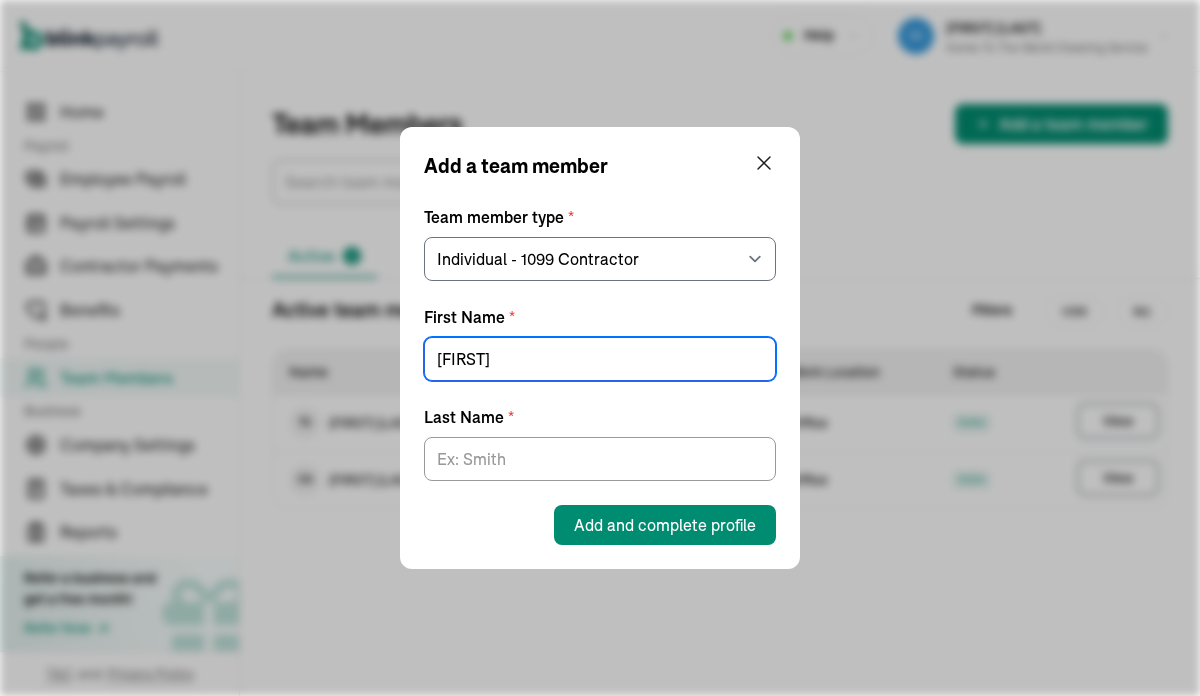 type on "[FIRST]" 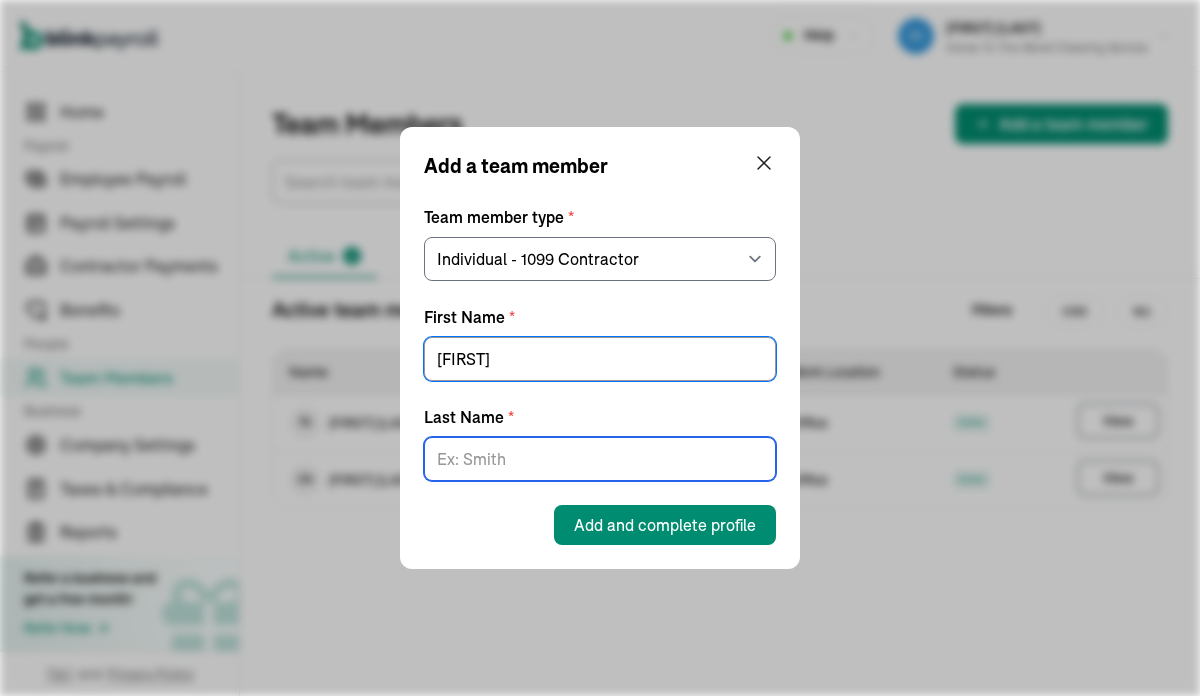 click on "Last Name   *" at bounding box center [600, 459] 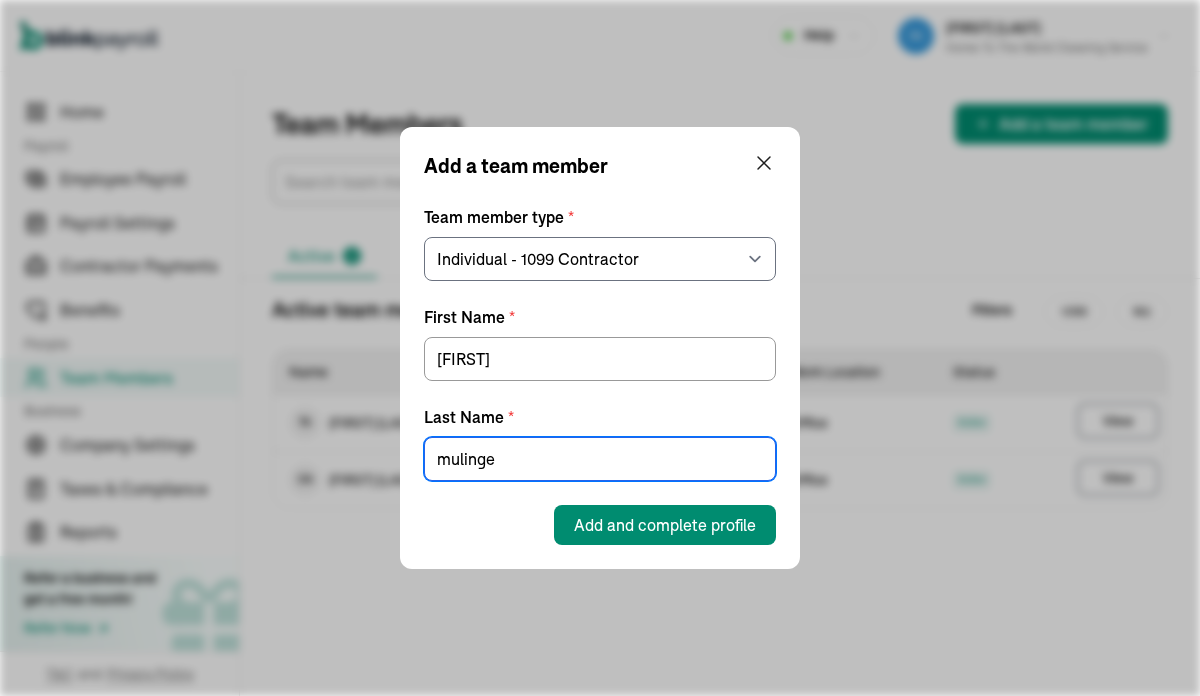 click on "mulinge" at bounding box center [600, 459] 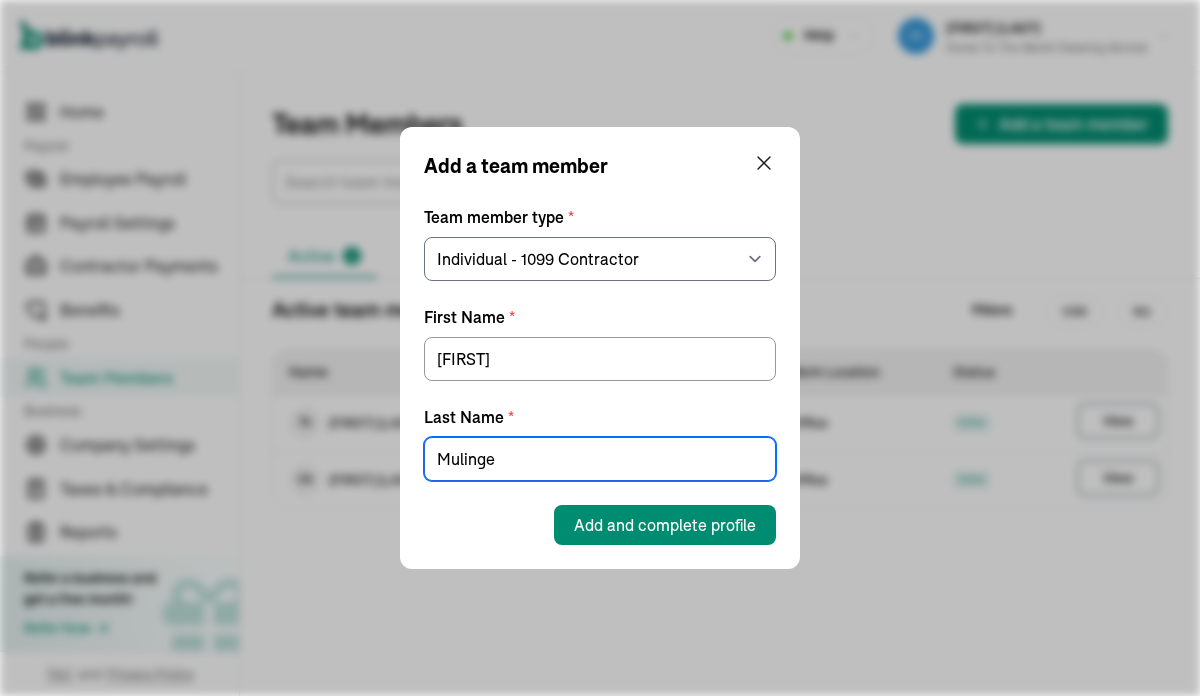 type on "Mulinge" 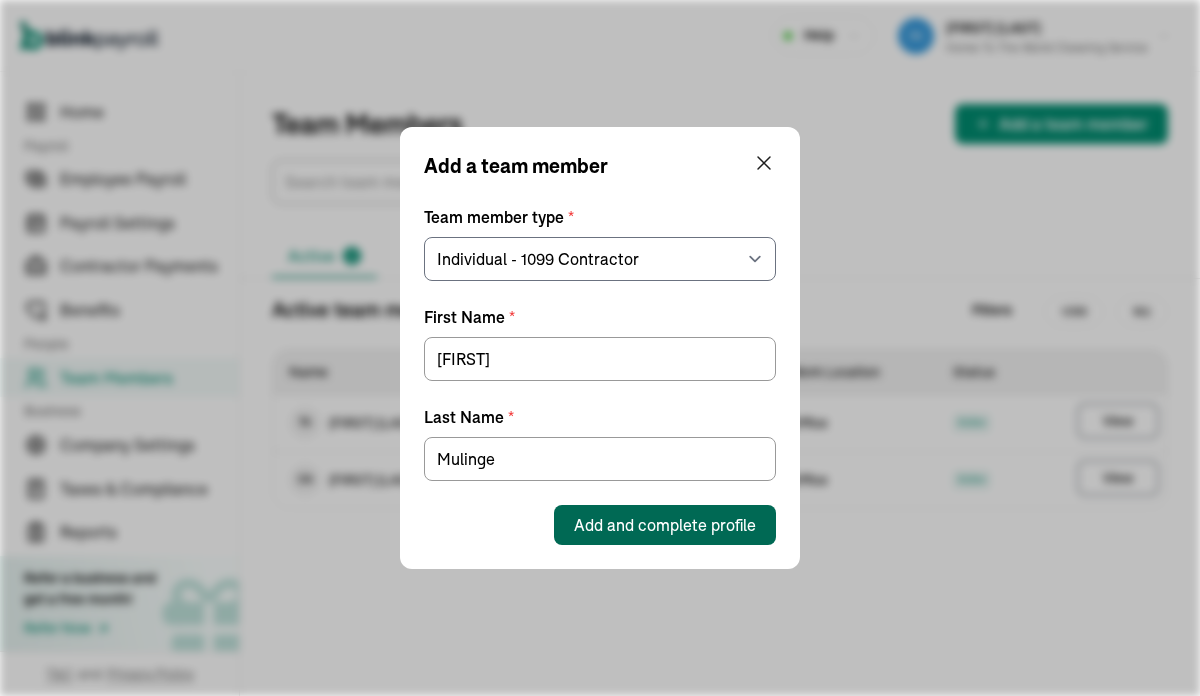 click on "Add and complete profile" at bounding box center [665, 525] 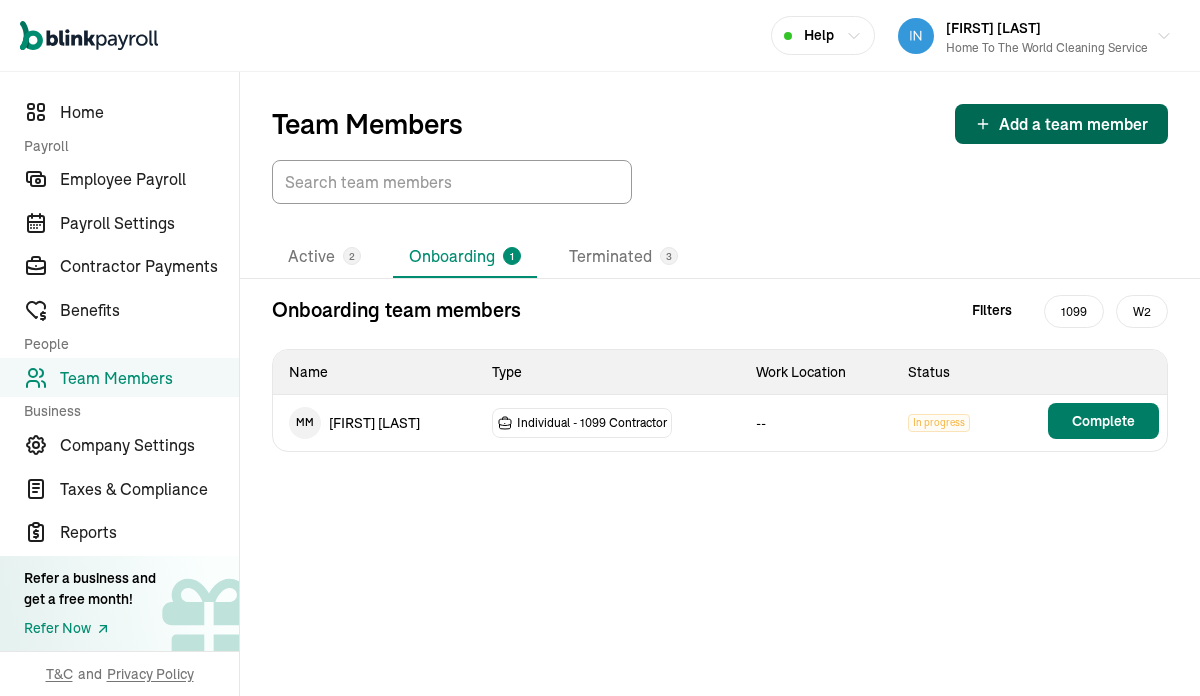 click on "Complete" at bounding box center [1103, 421] 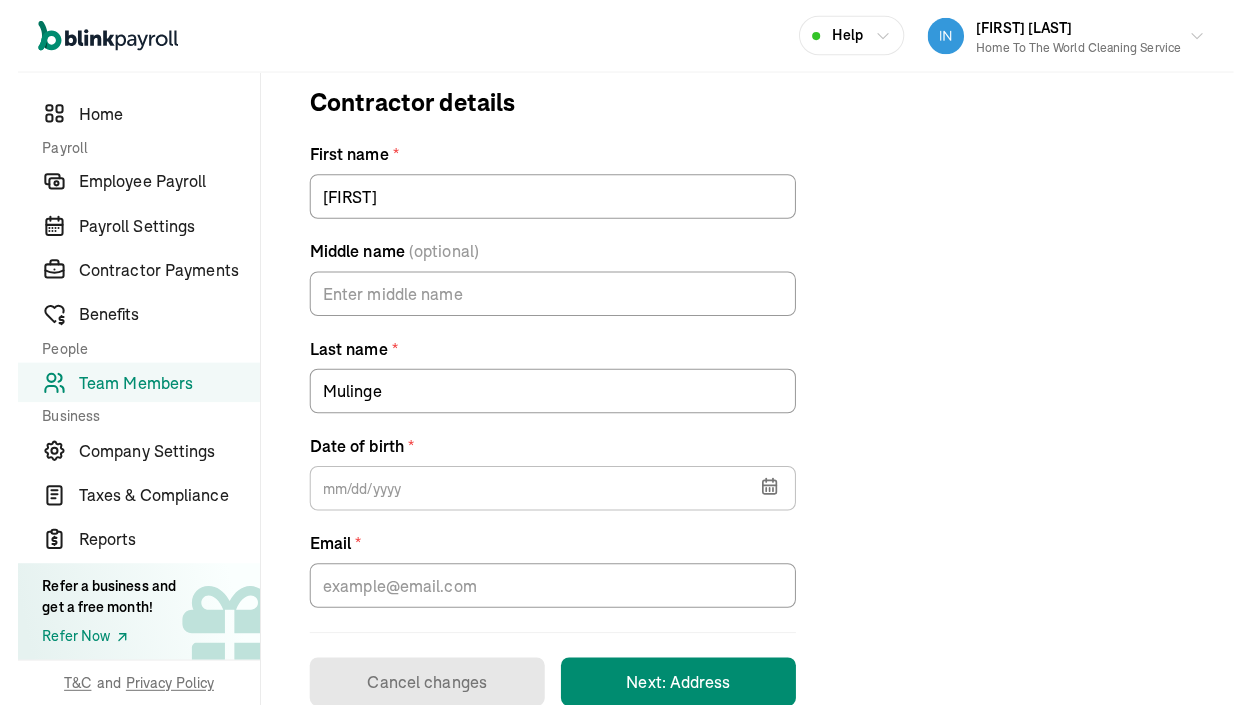 scroll, scrollTop: 403, scrollLeft: 0, axis: vertical 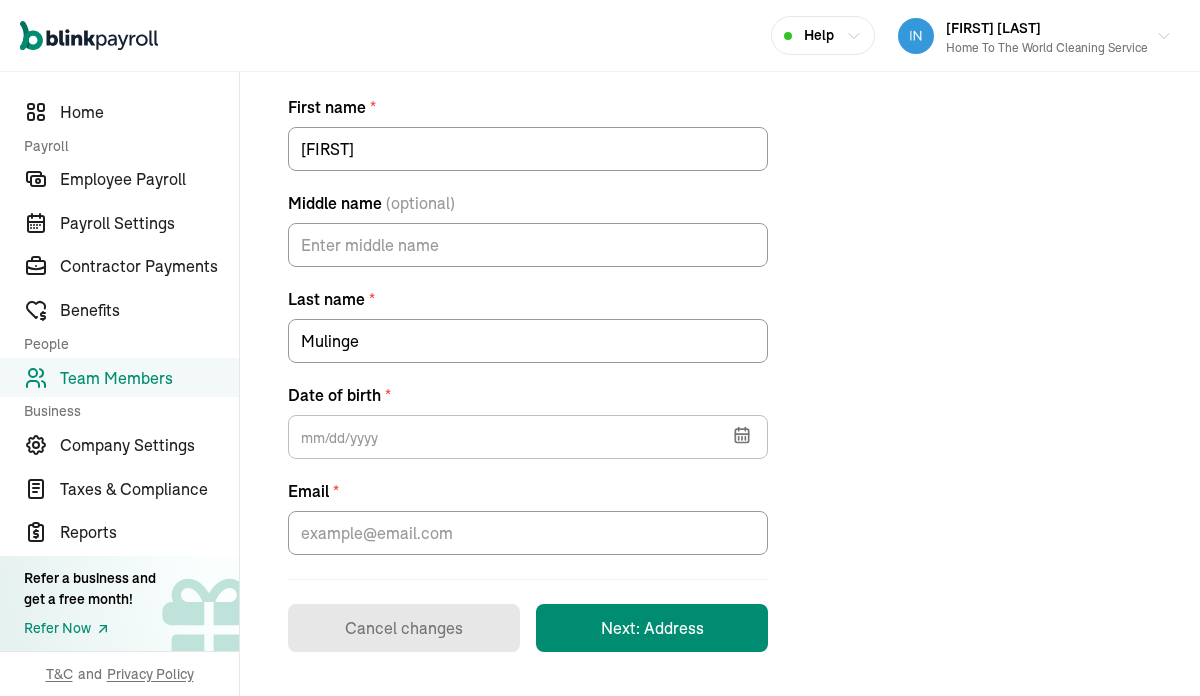 click 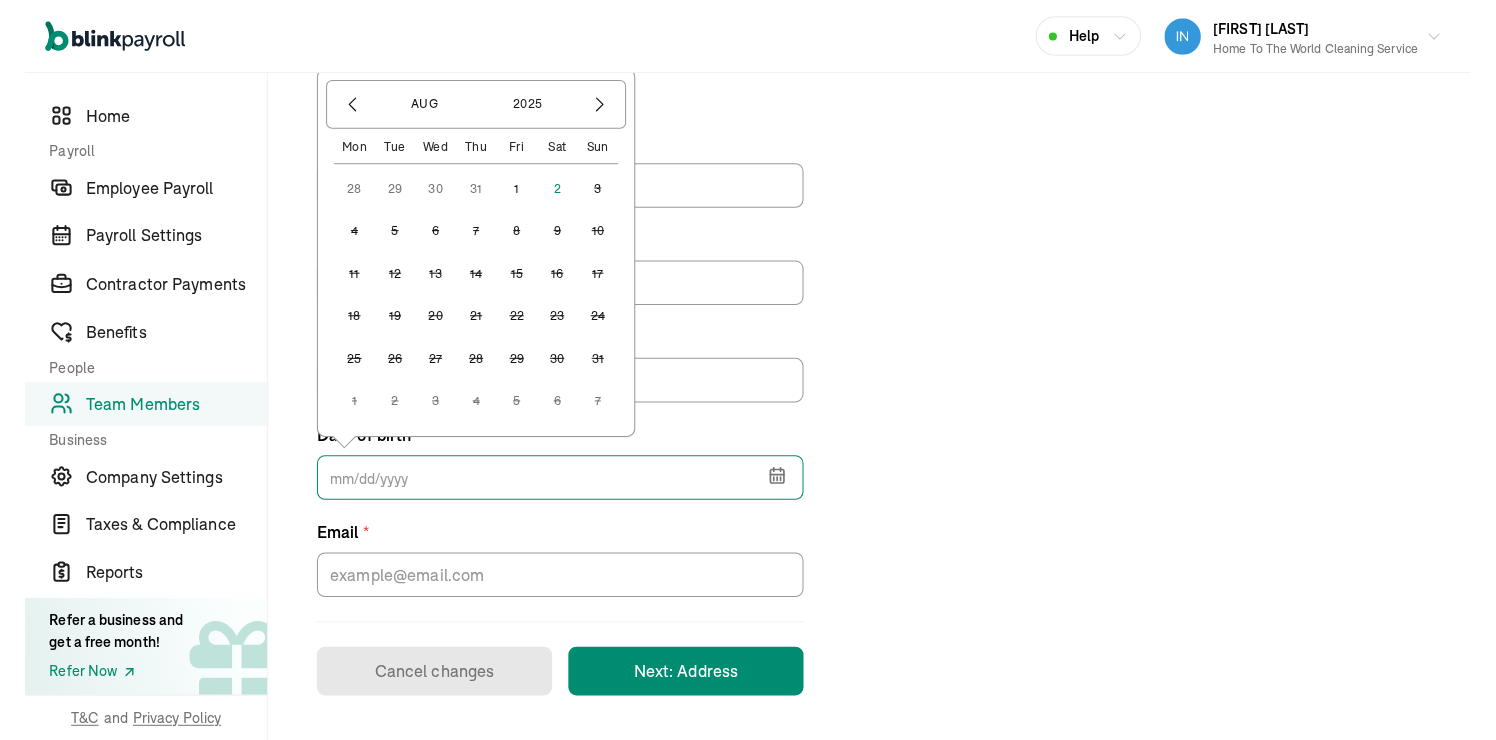 scroll, scrollTop: 359, scrollLeft: 0, axis: vertical 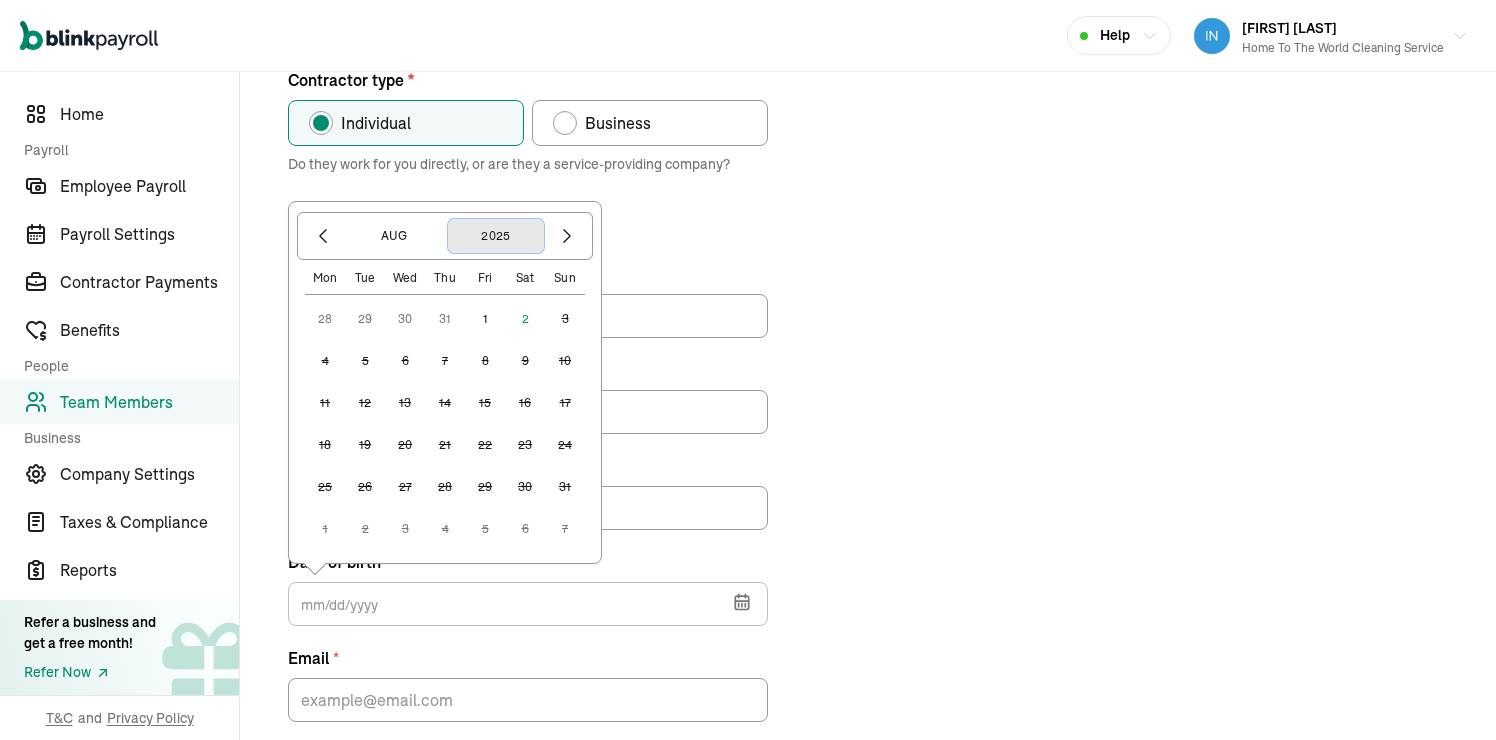 click on "2025" at bounding box center (496, 236) 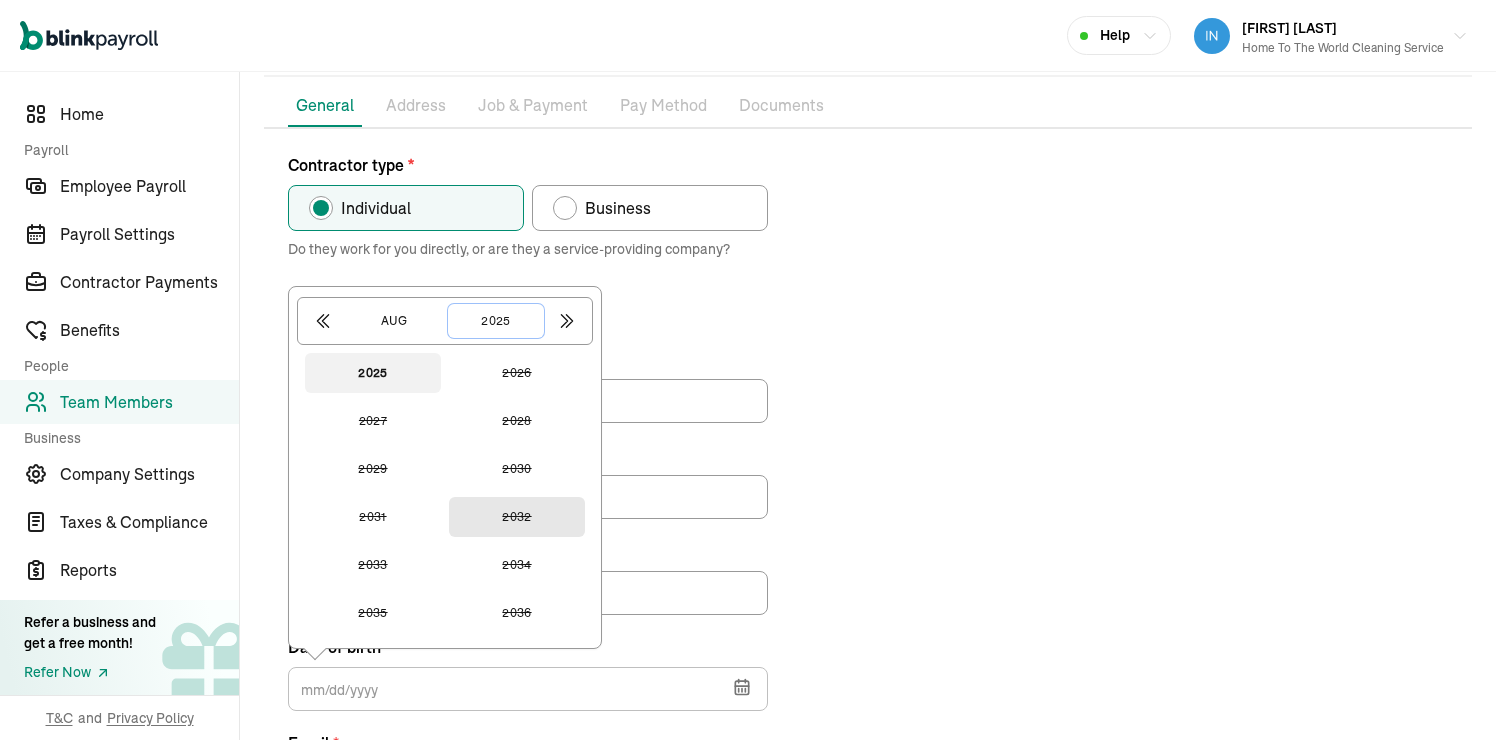 scroll, scrollTop: 183, scrollLeft: 0, axis: vertical 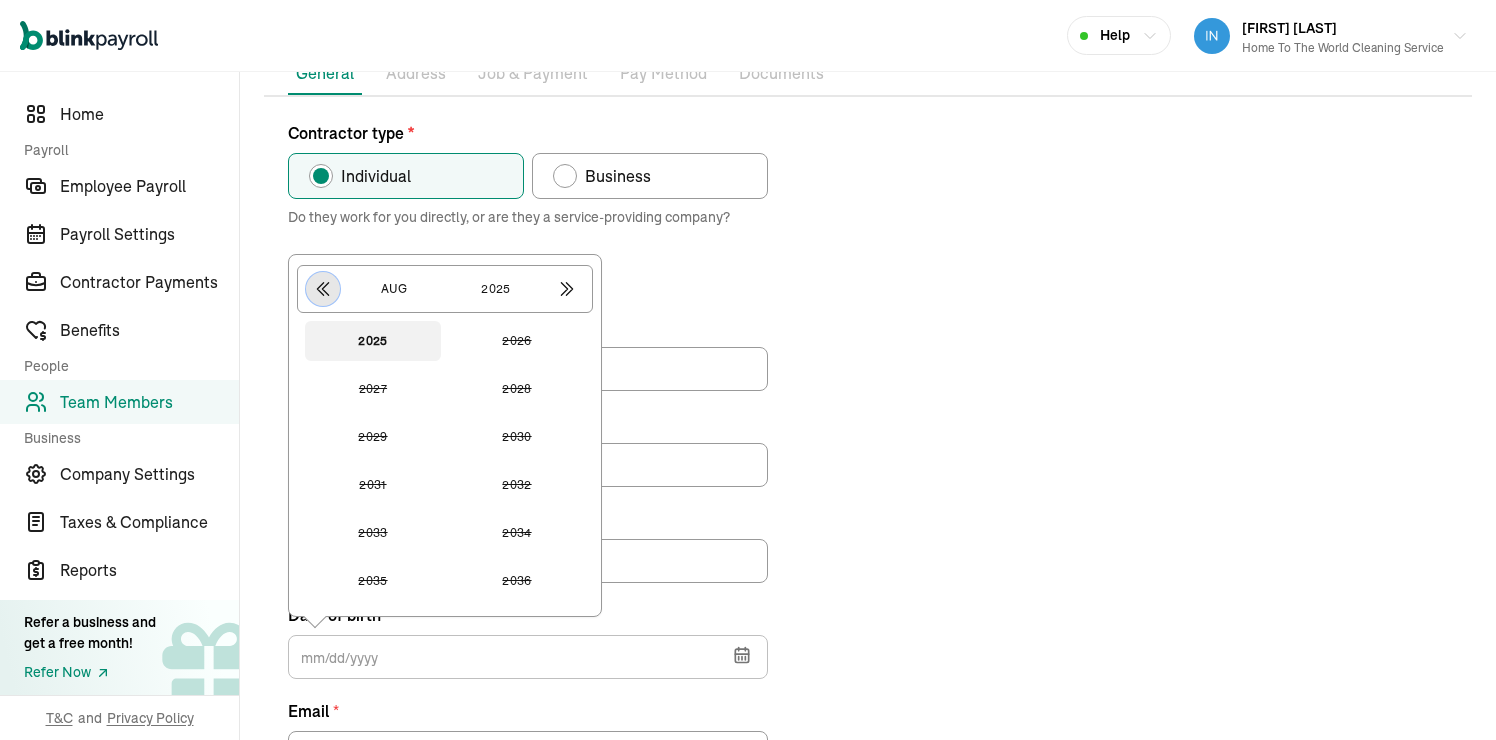 click 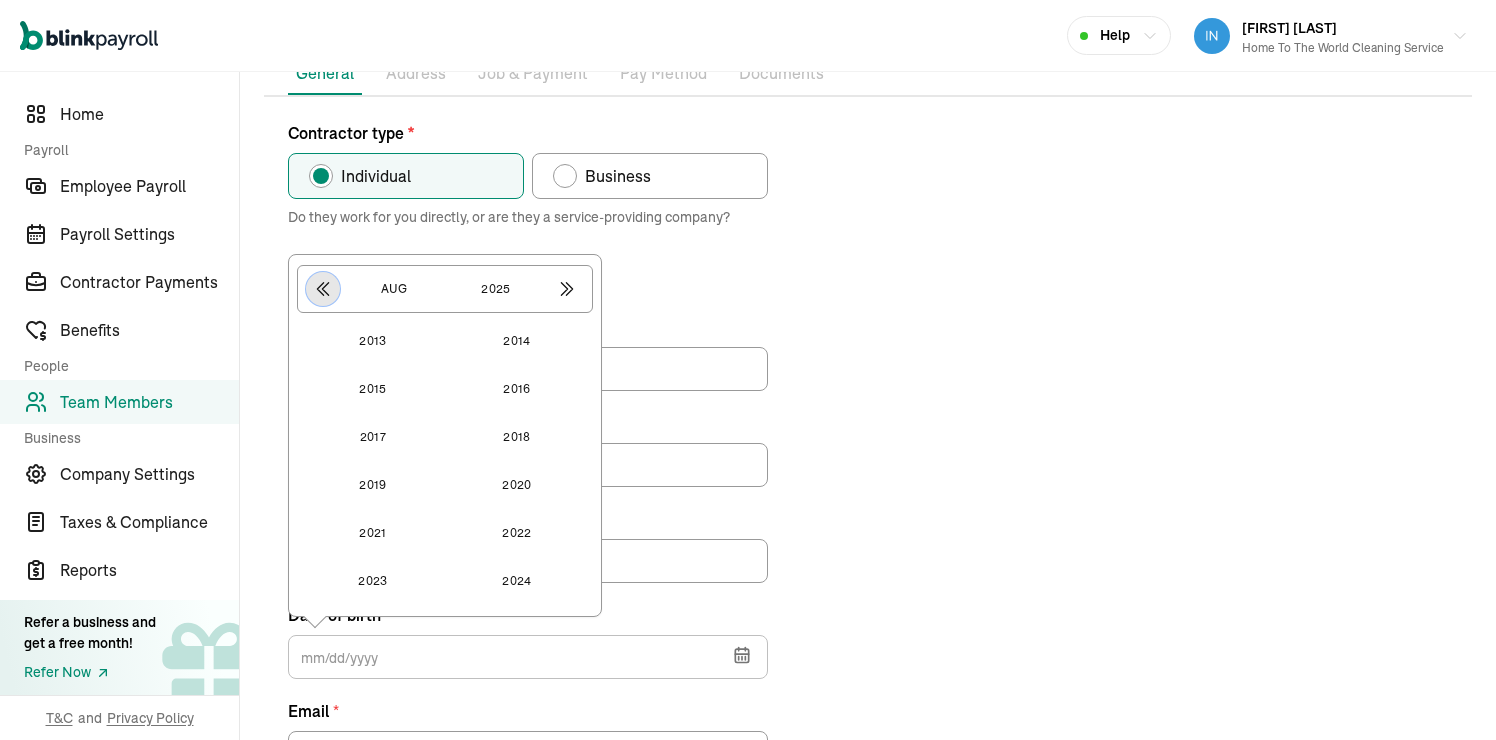 click 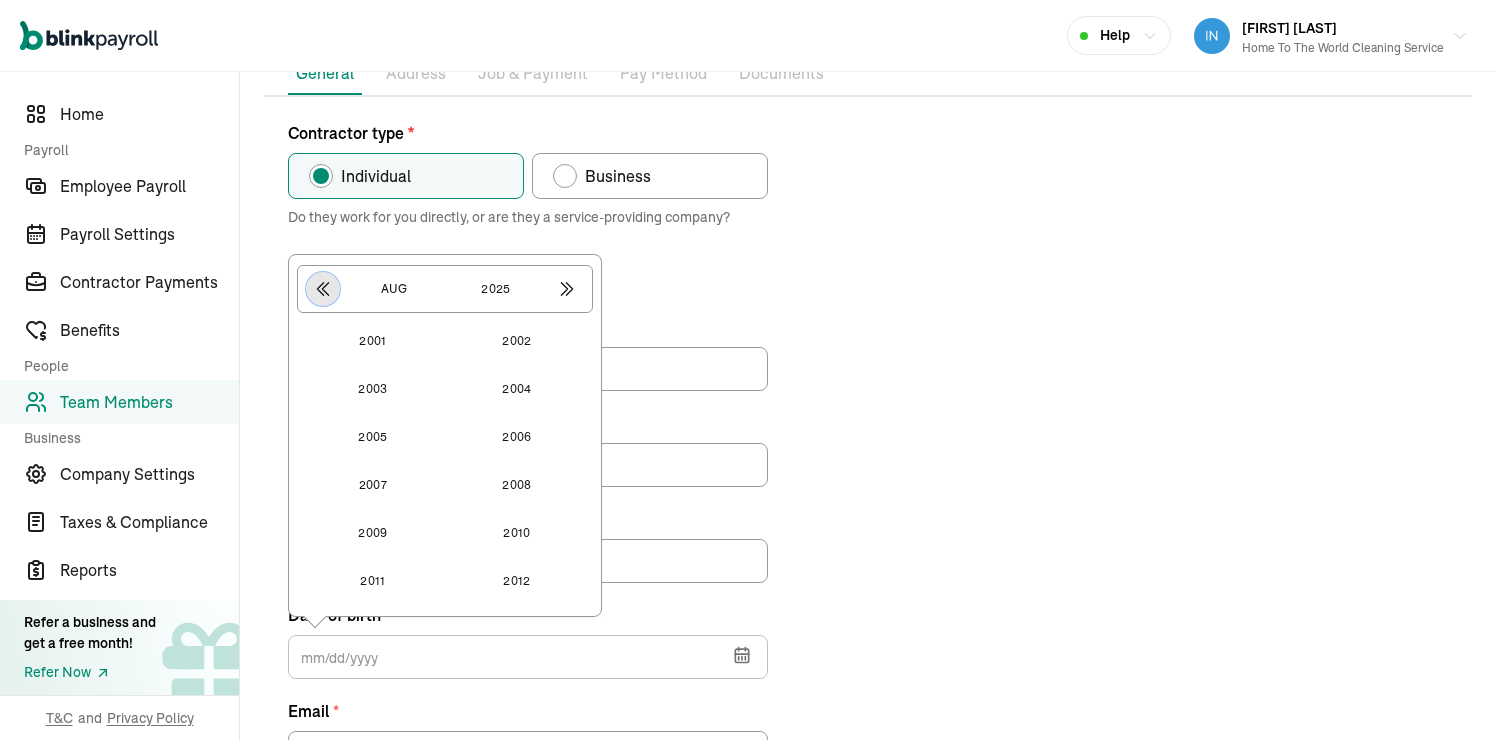 click 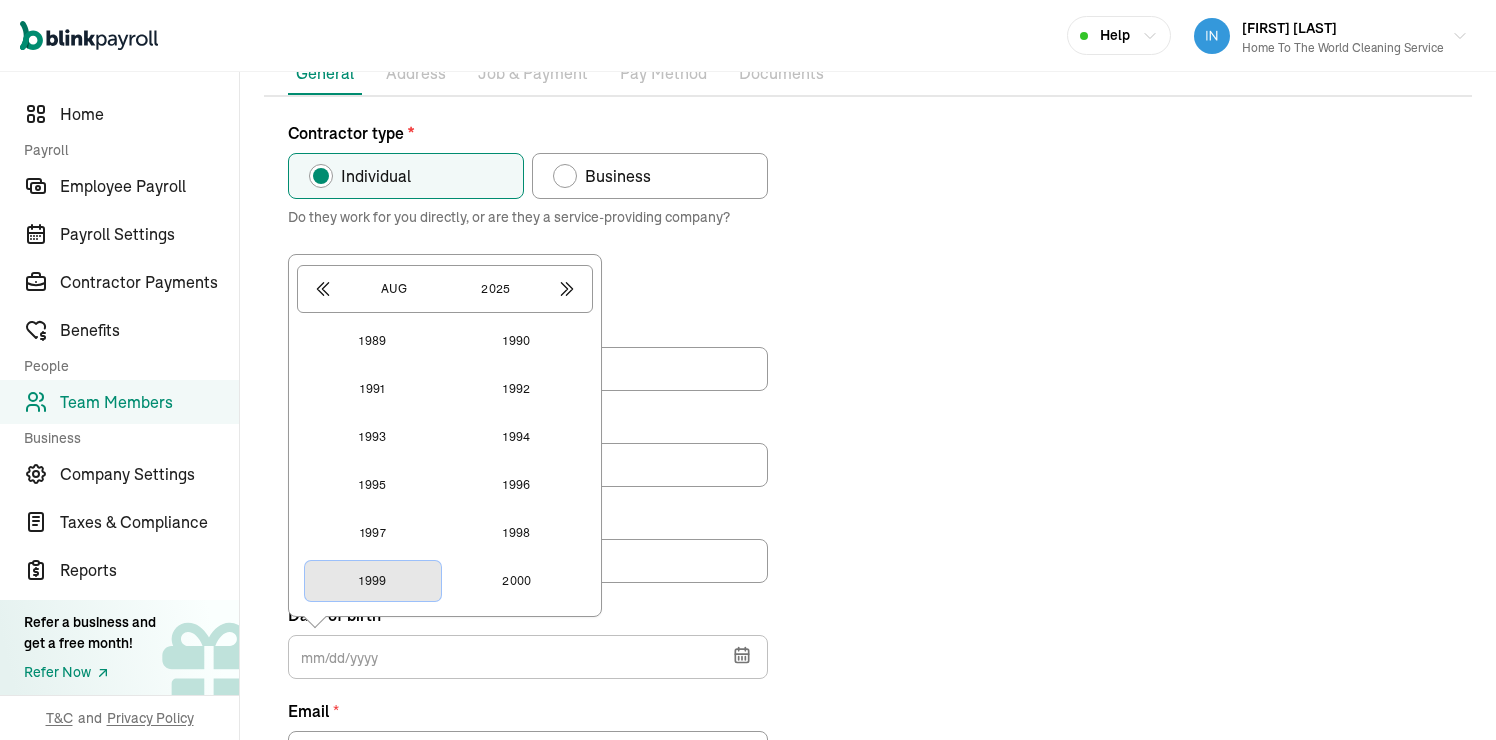 click on "1999" at bounding box center [373, 581] 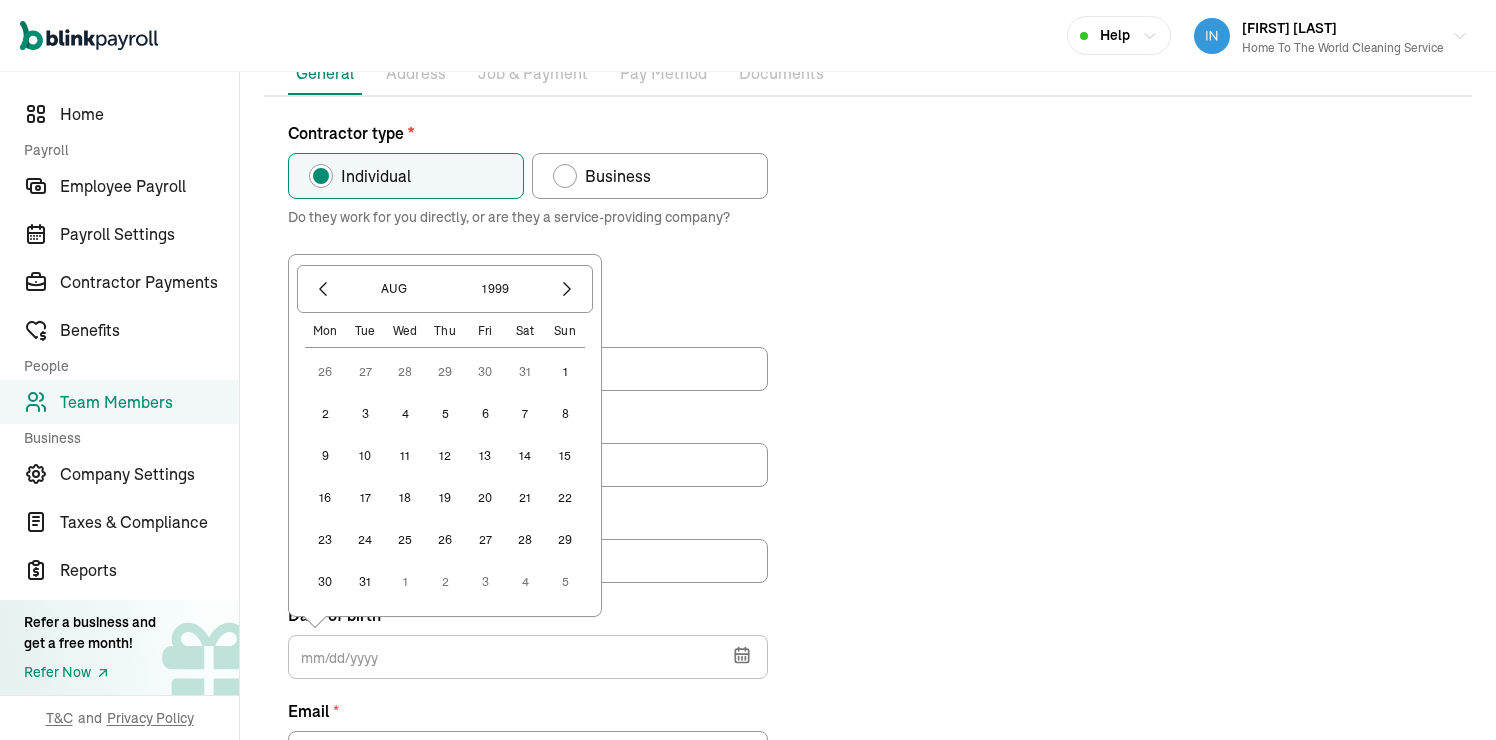 click on "16" at bounding box center (325, 498) 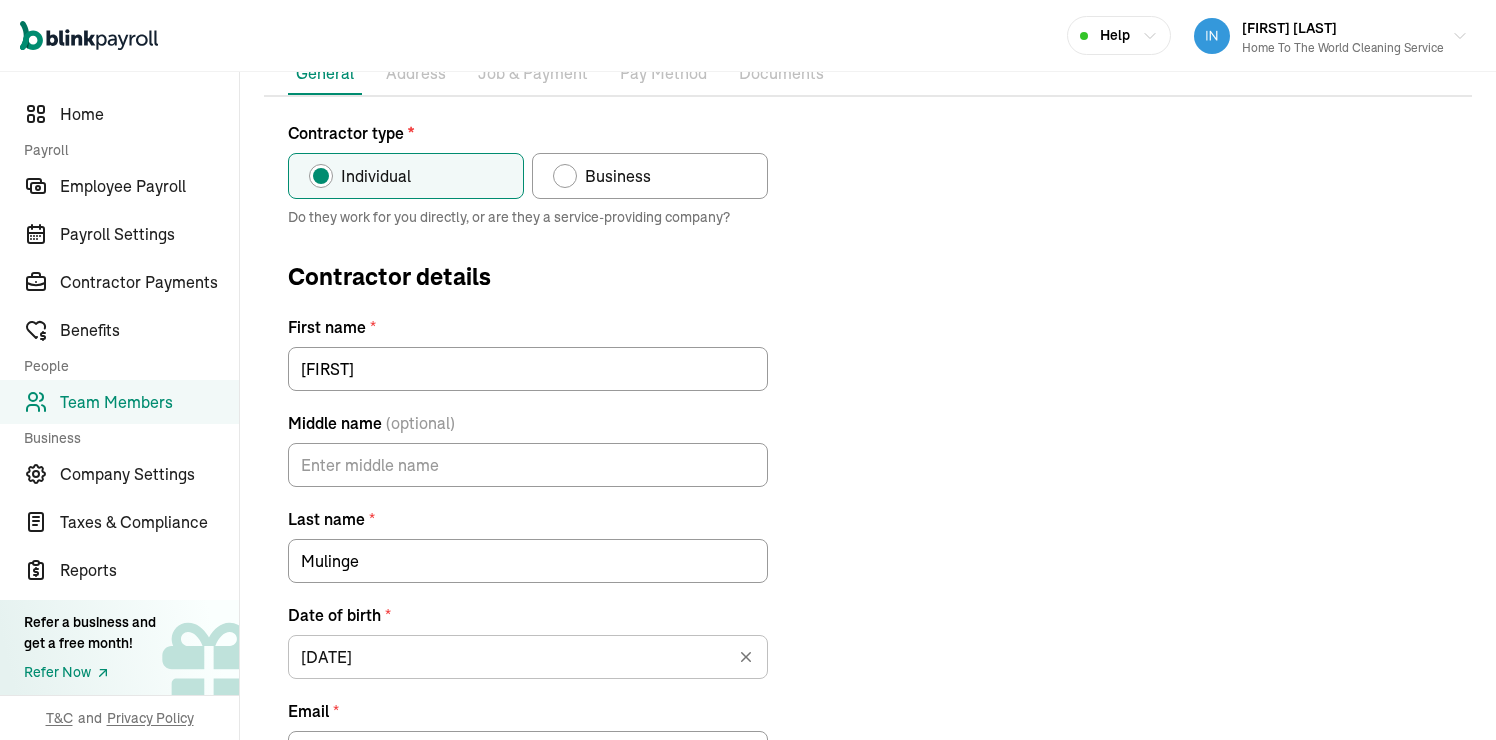 scroll, scrollTop: 359, scrollLeft: 0, axis: vertical 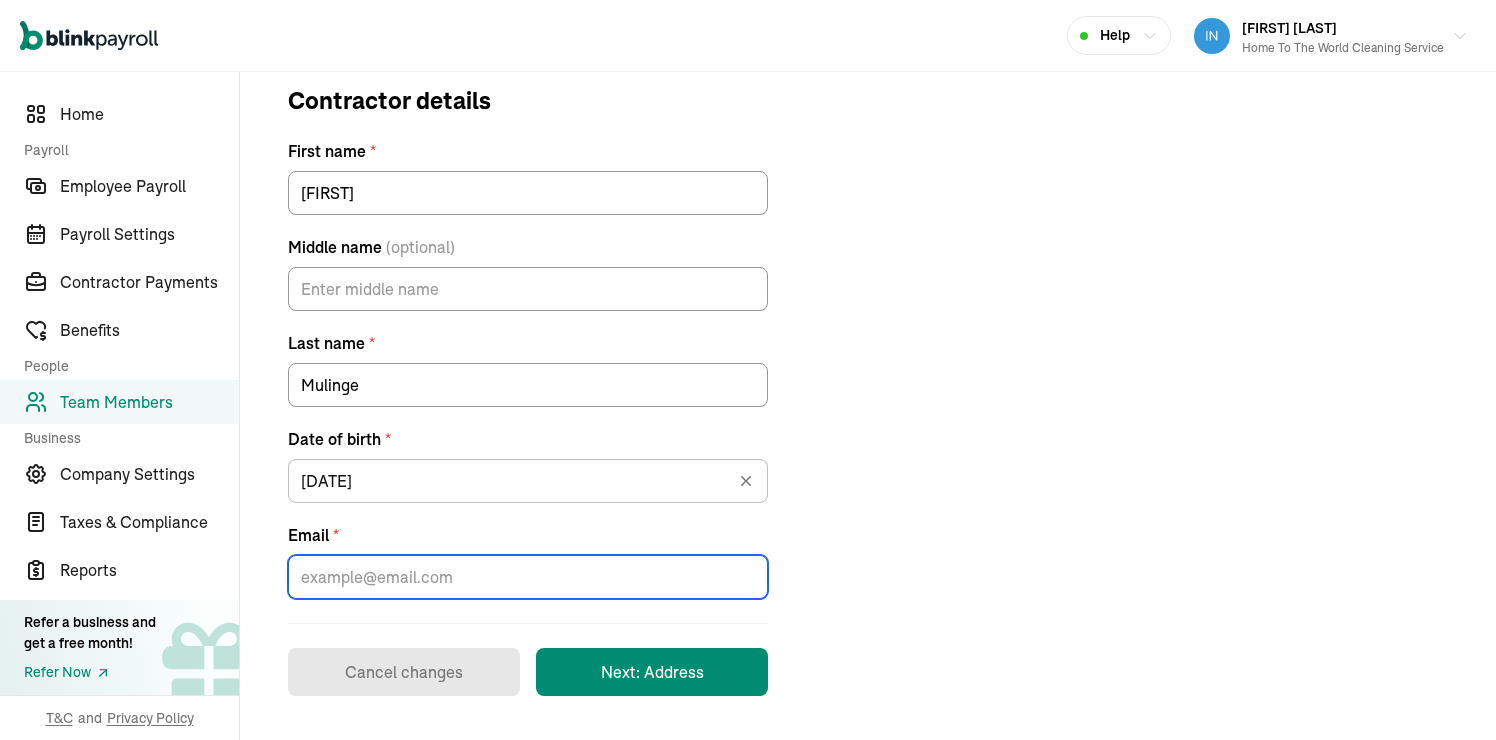 click on "Email   *" at bounding box center (528, 577) 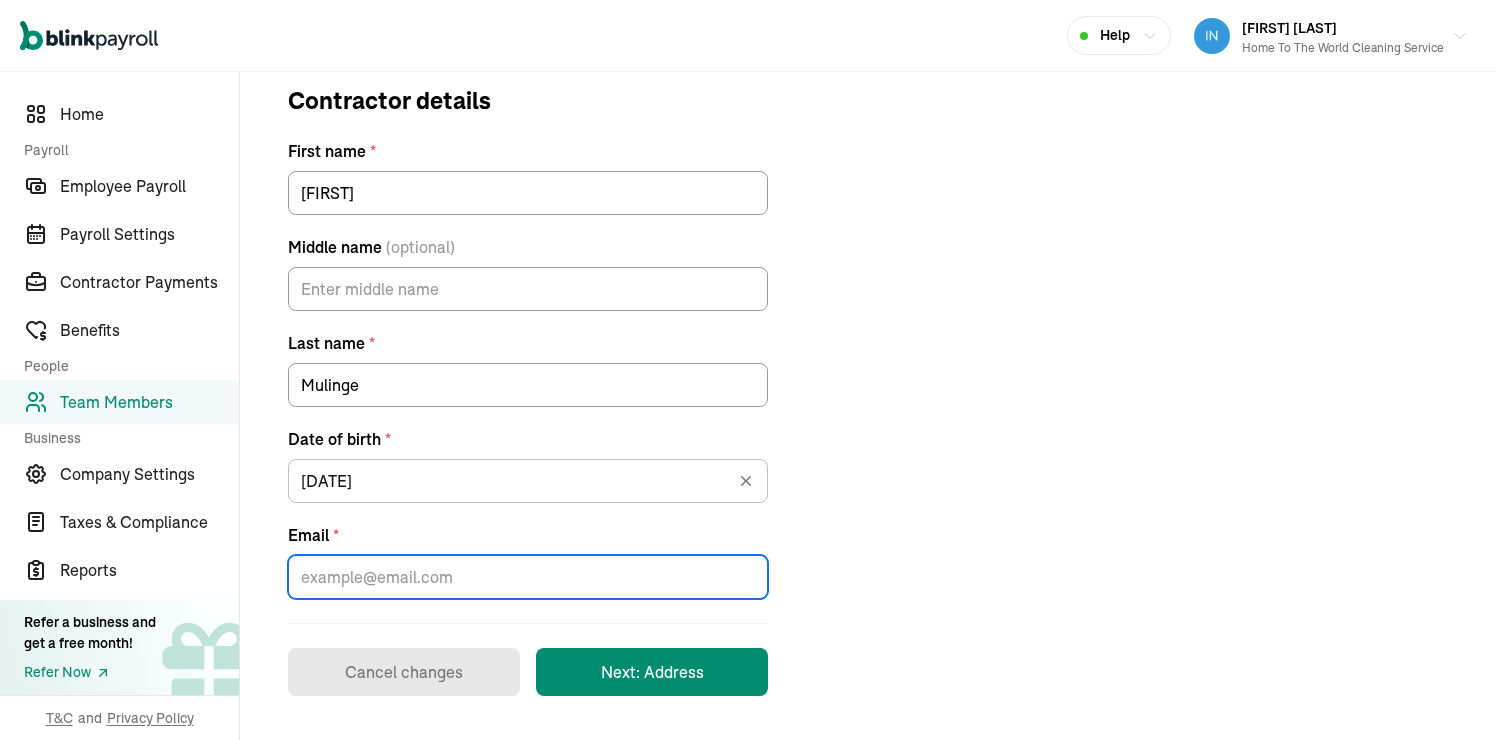 click on "Email   *" at bounding box center [528, 577] 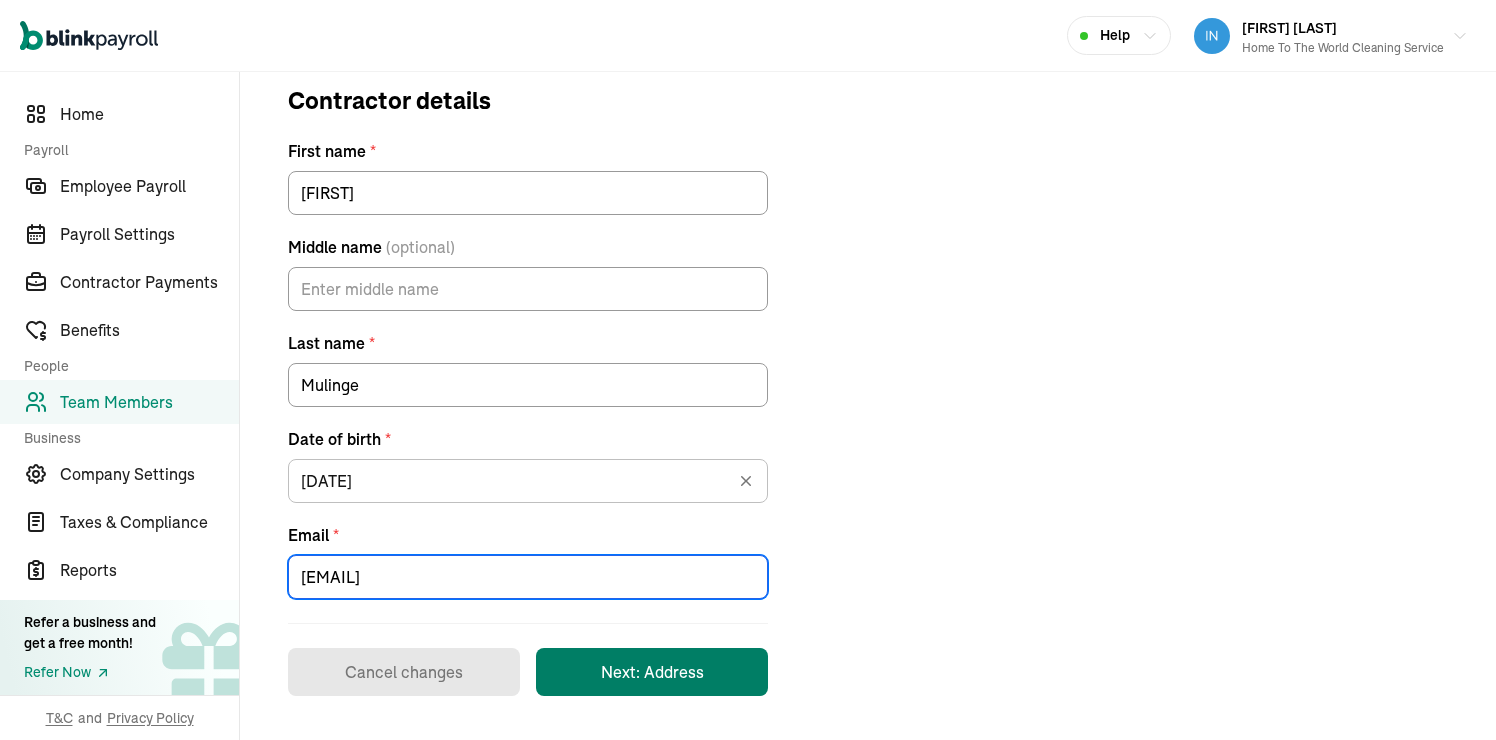 type on "[EMAIL]" 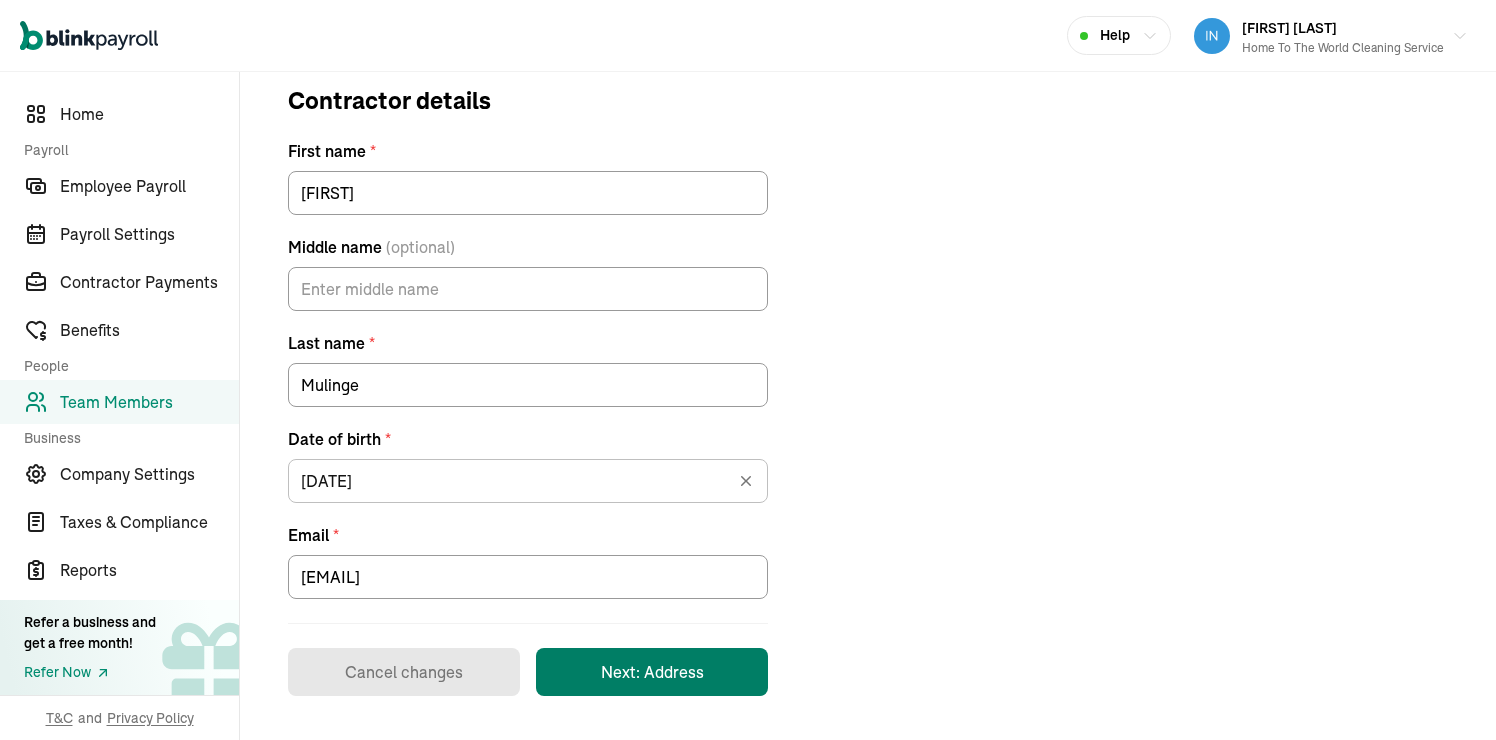 click on "Next: Address" at bounding box center [652, 672] 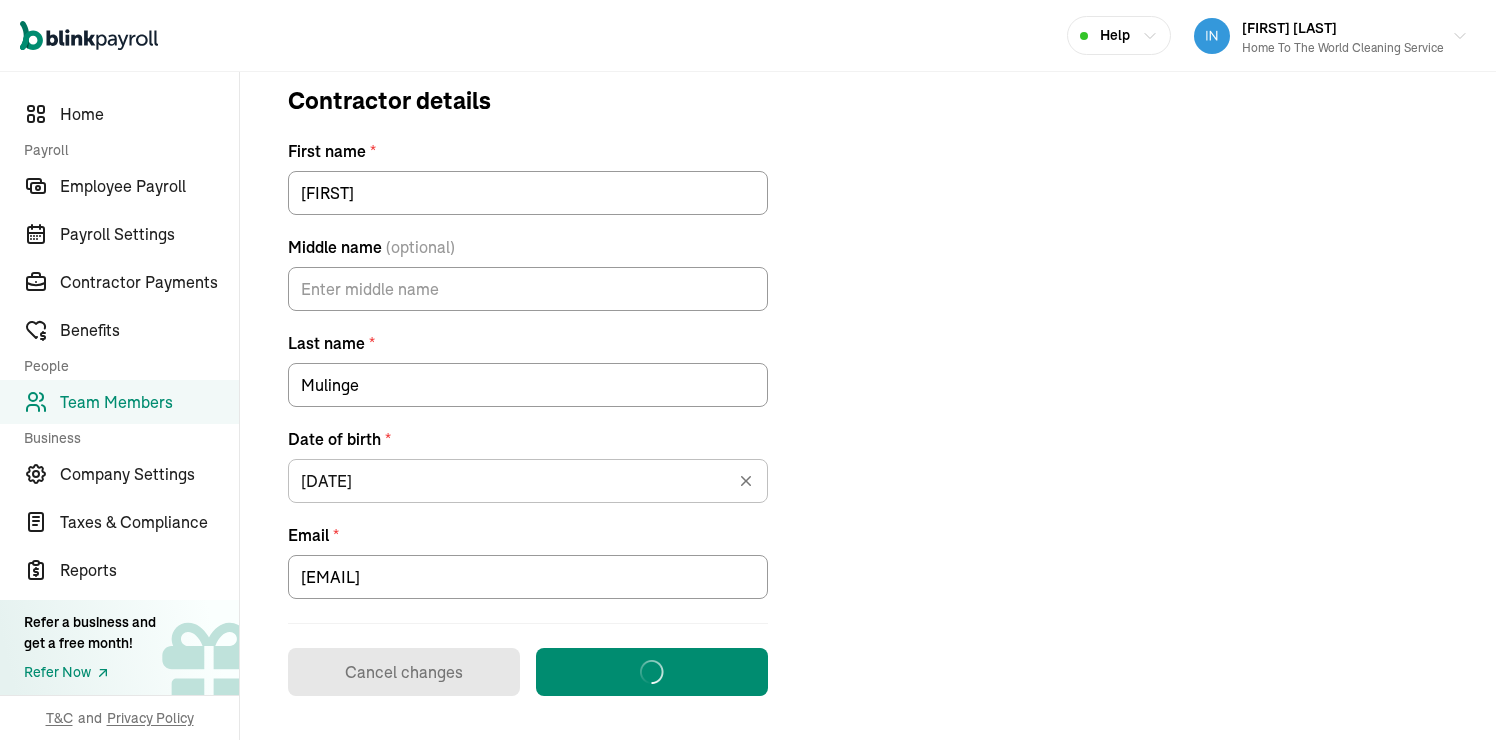 scroll, scrollTop: 146, scrollLeft: 0, axis: vertical 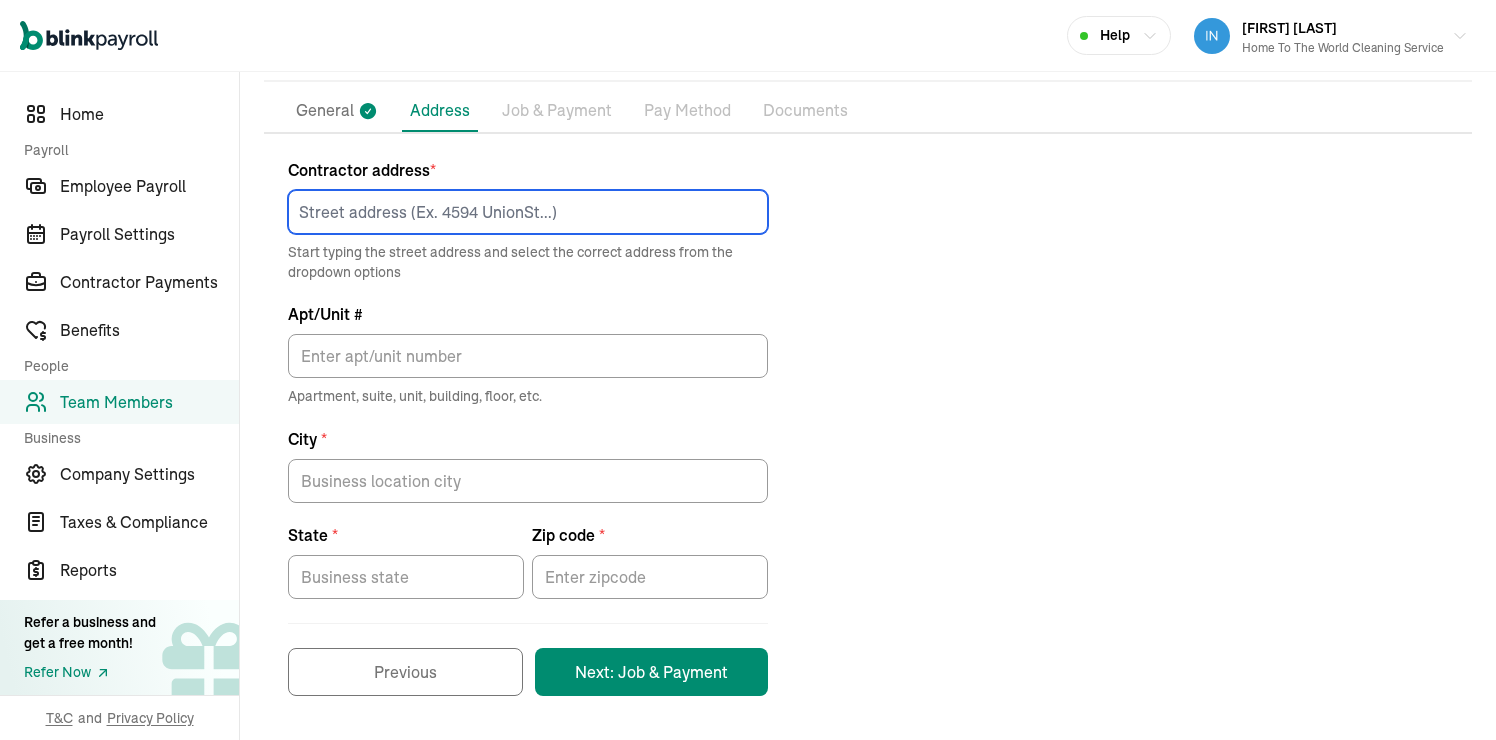click at bounding box center (528, 212) 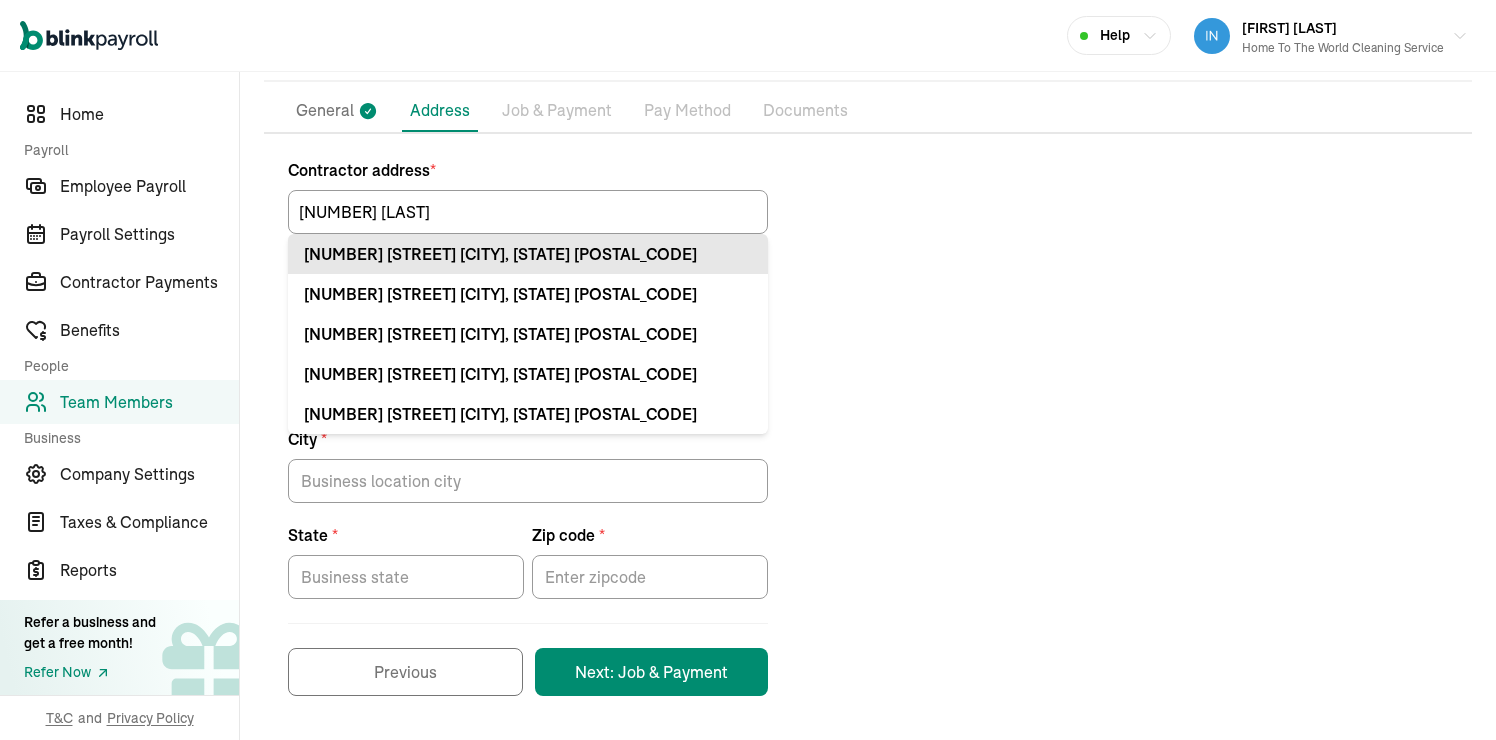 click on "[NUMBER] [STREET]  [CITY], [STATE] [ZIP]" at bounding box center [528, 254] 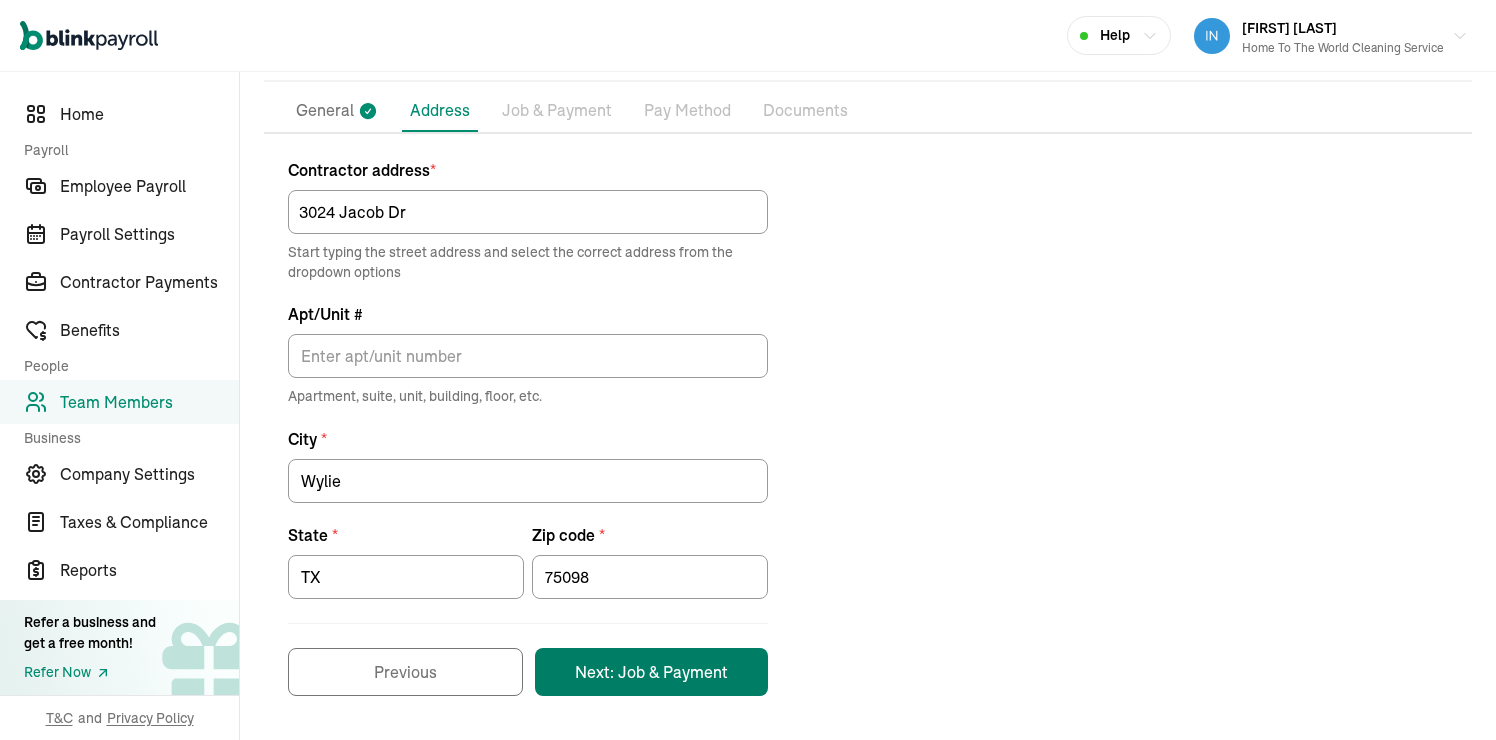 click on "Next: Job & Payment" at bounding box center (651, 672) 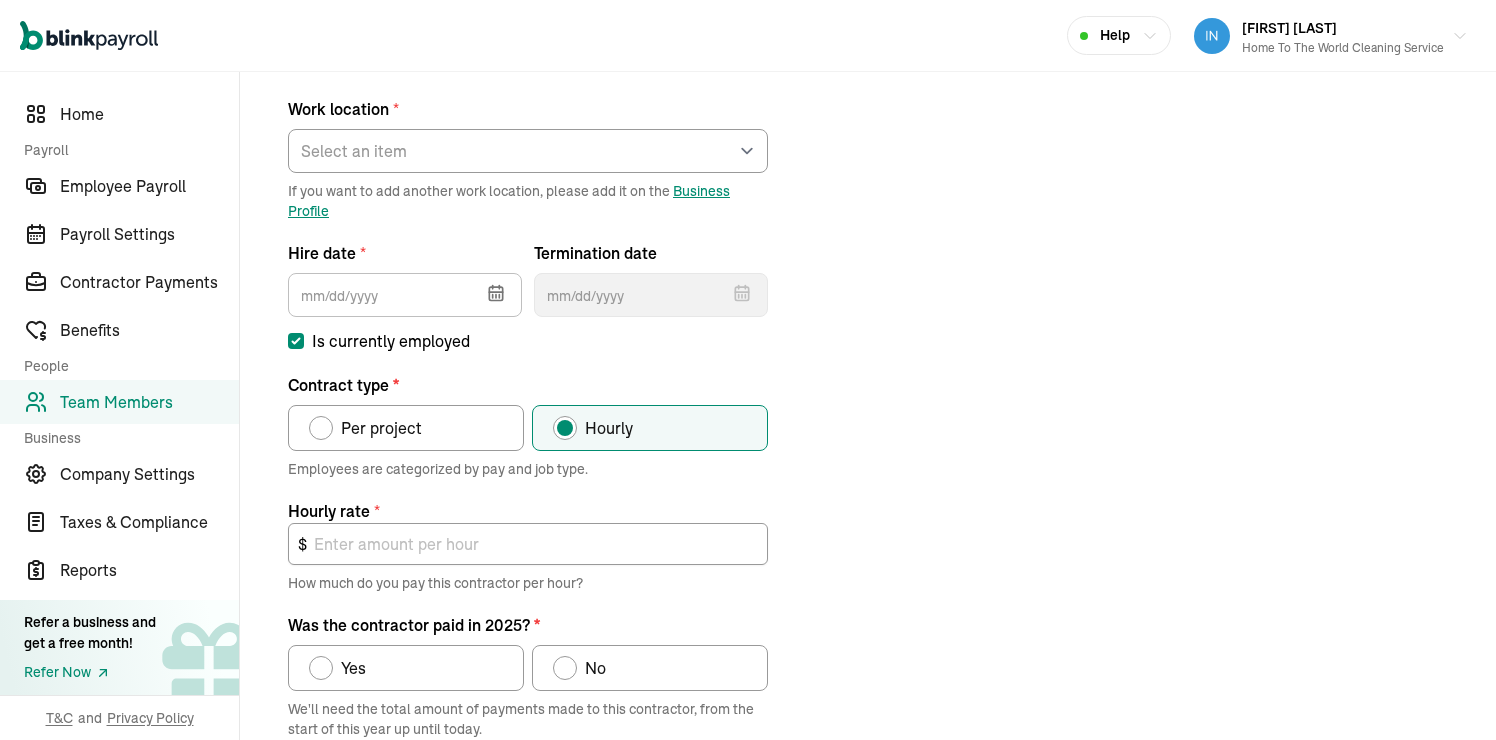 scroll, scrollTop: 236, scrollLeft: 0, axis: vertical 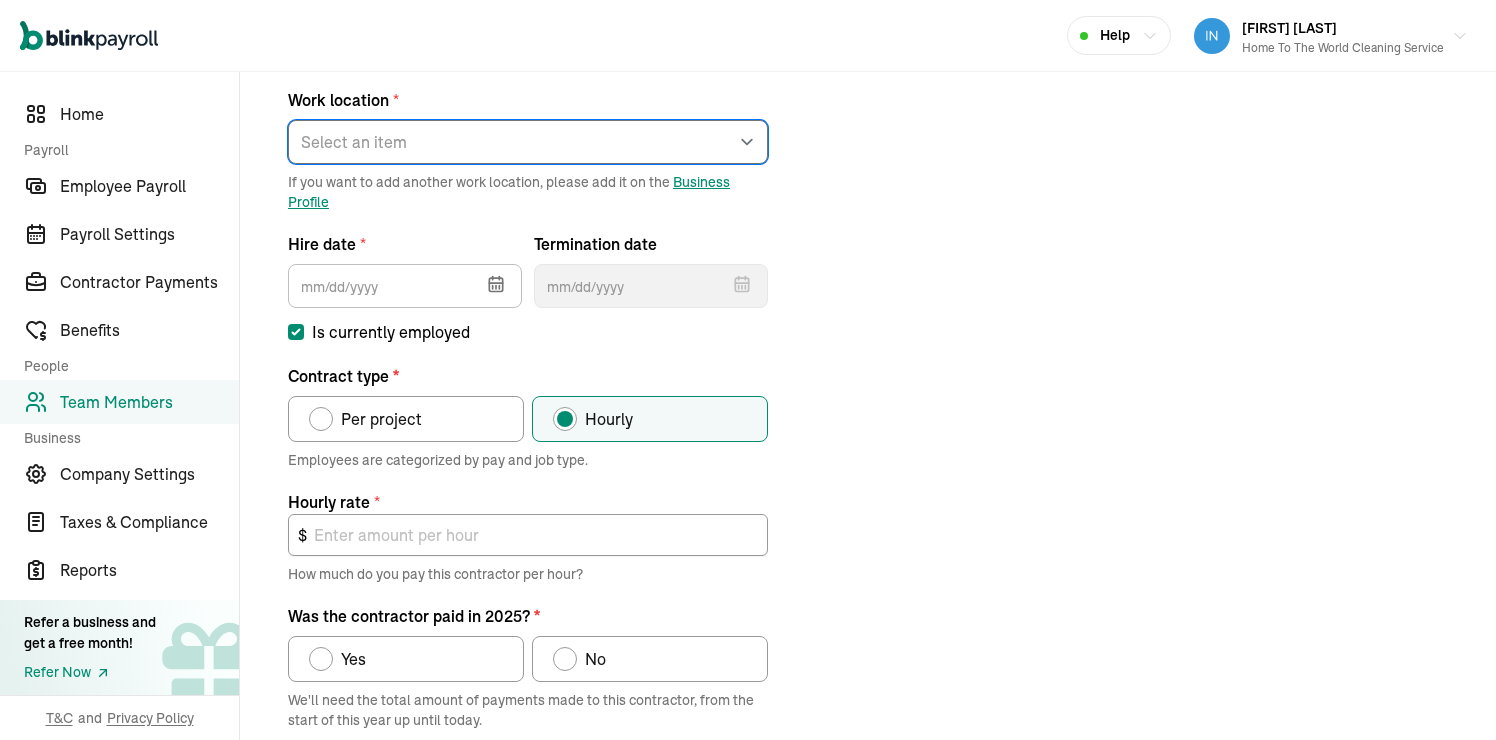 click on "Select an item Office Works from home" at bounding box center (528, 142) 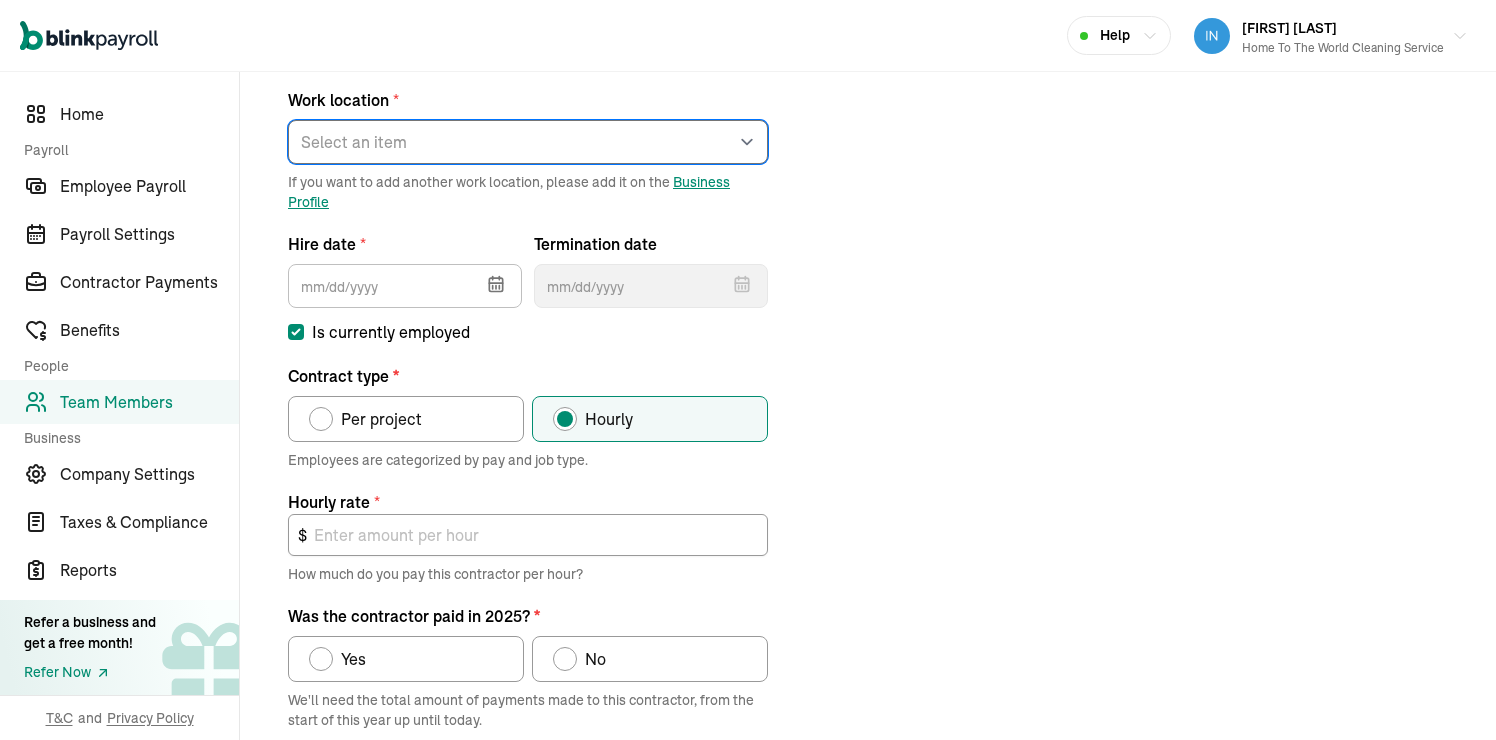 select on "[NUMBER] [STREET]" 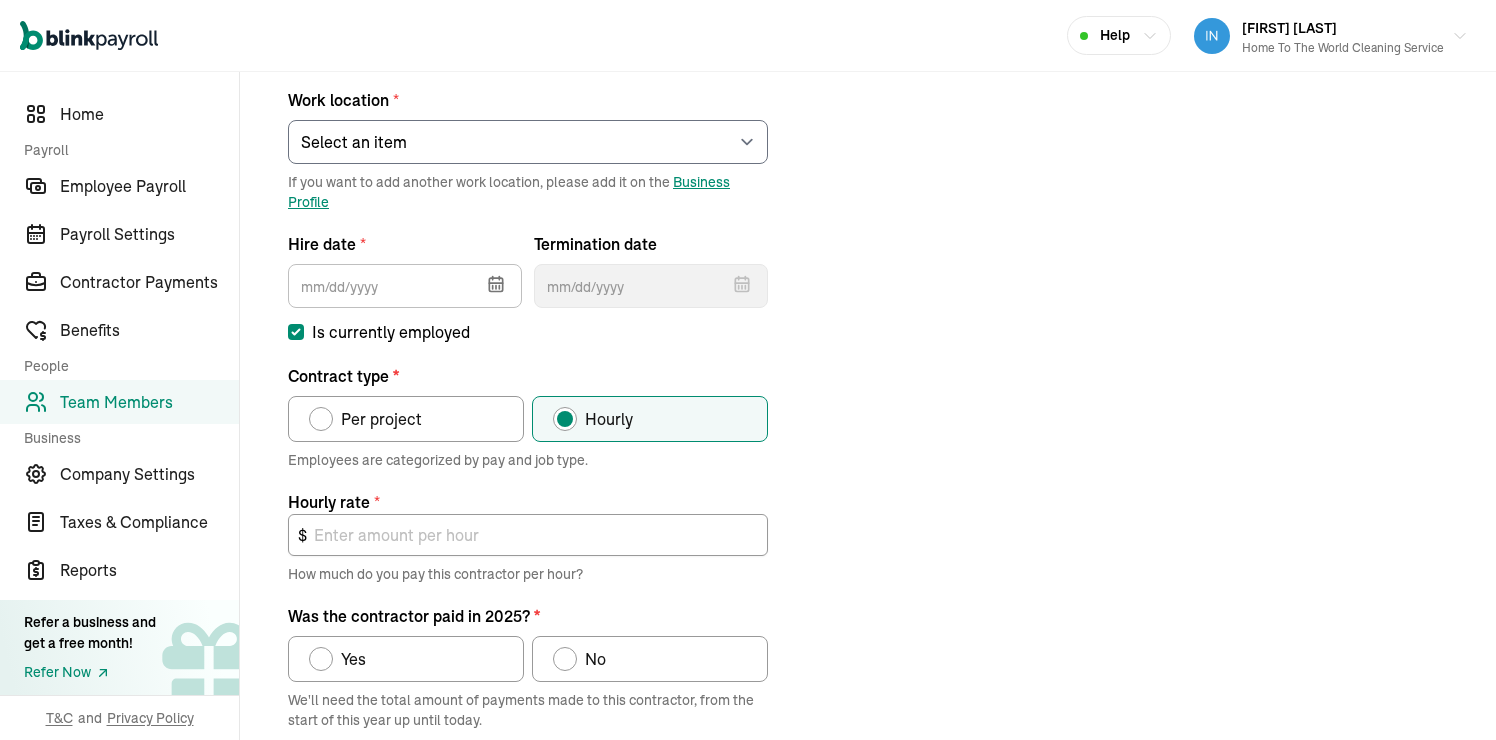 click at bounding box center [494, 282] 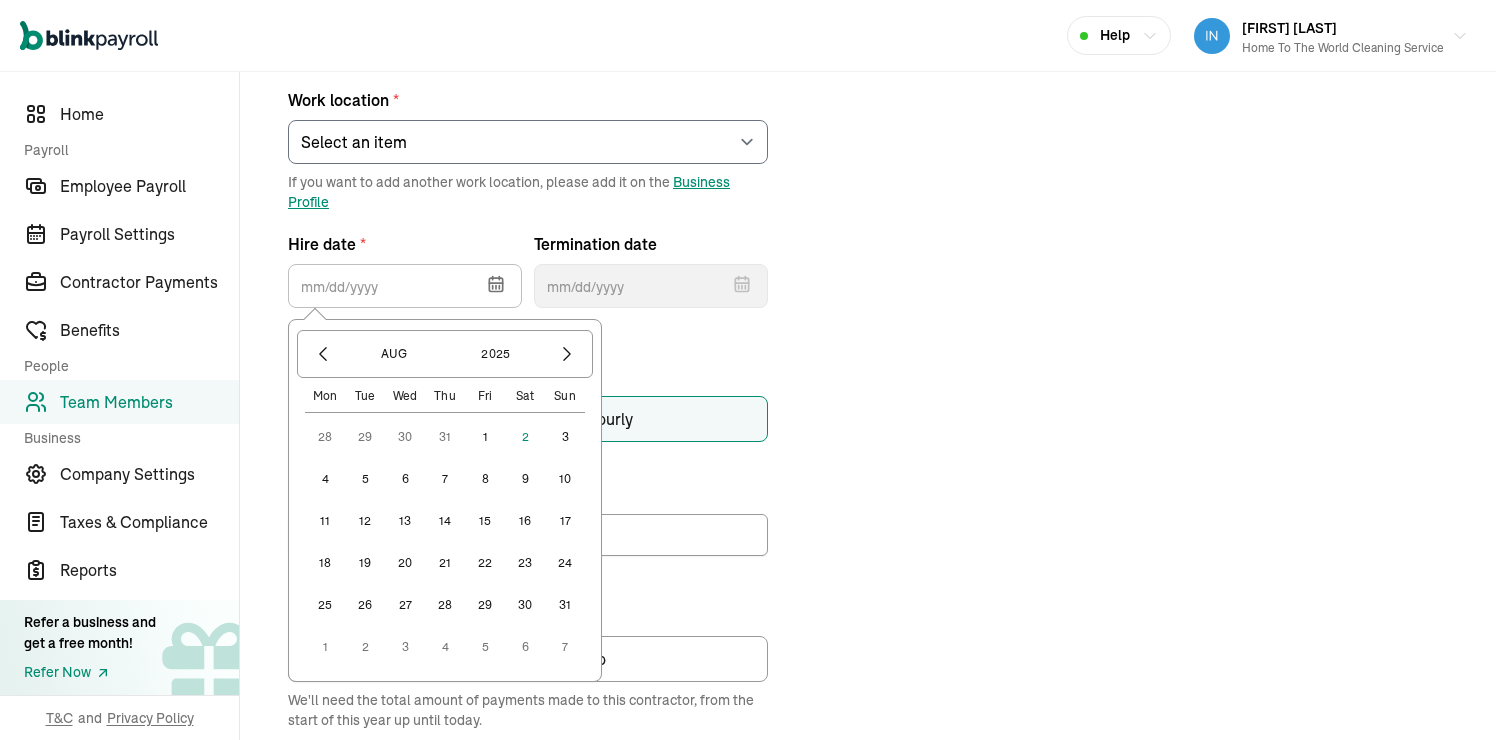 click on "30" at bounding box center (405, 437) 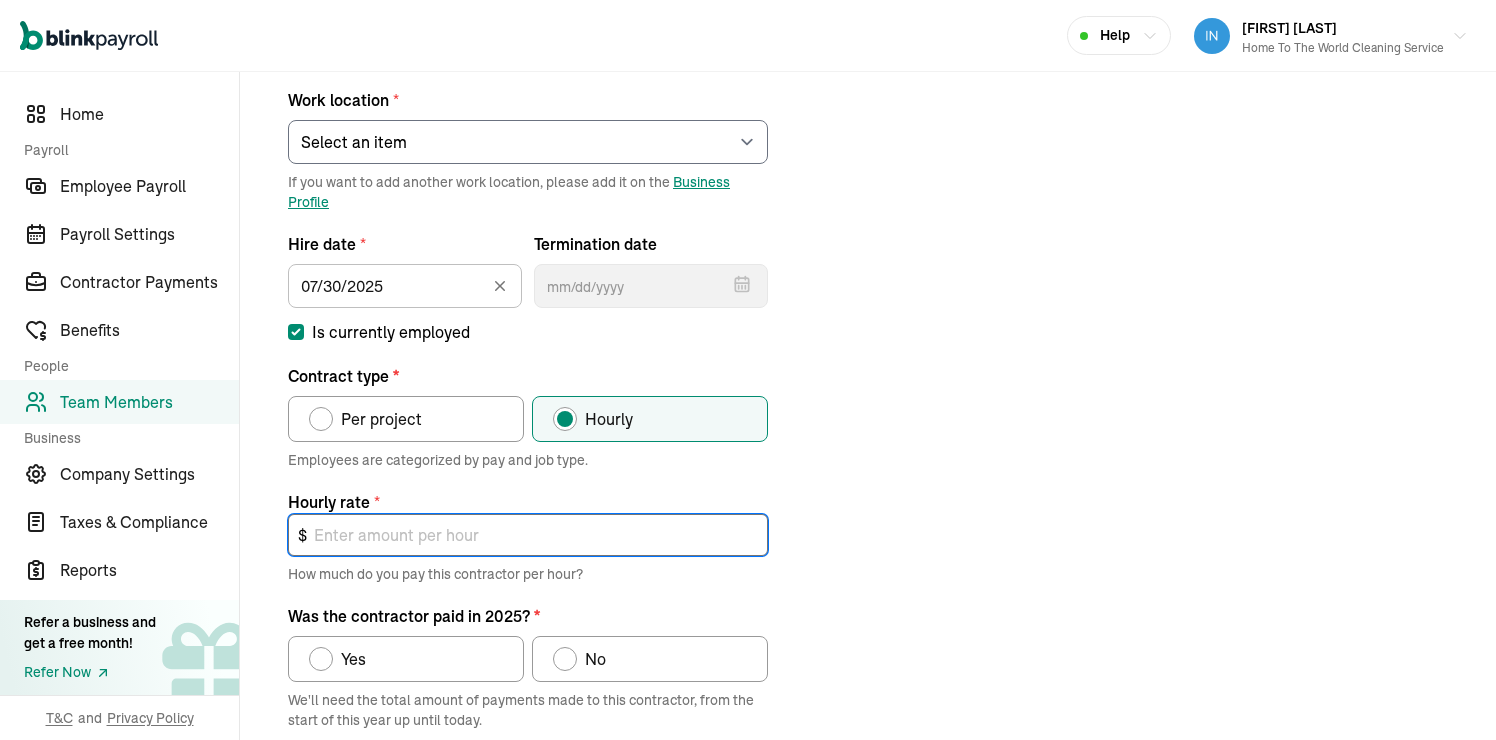 click at bounding box center [528, 535] 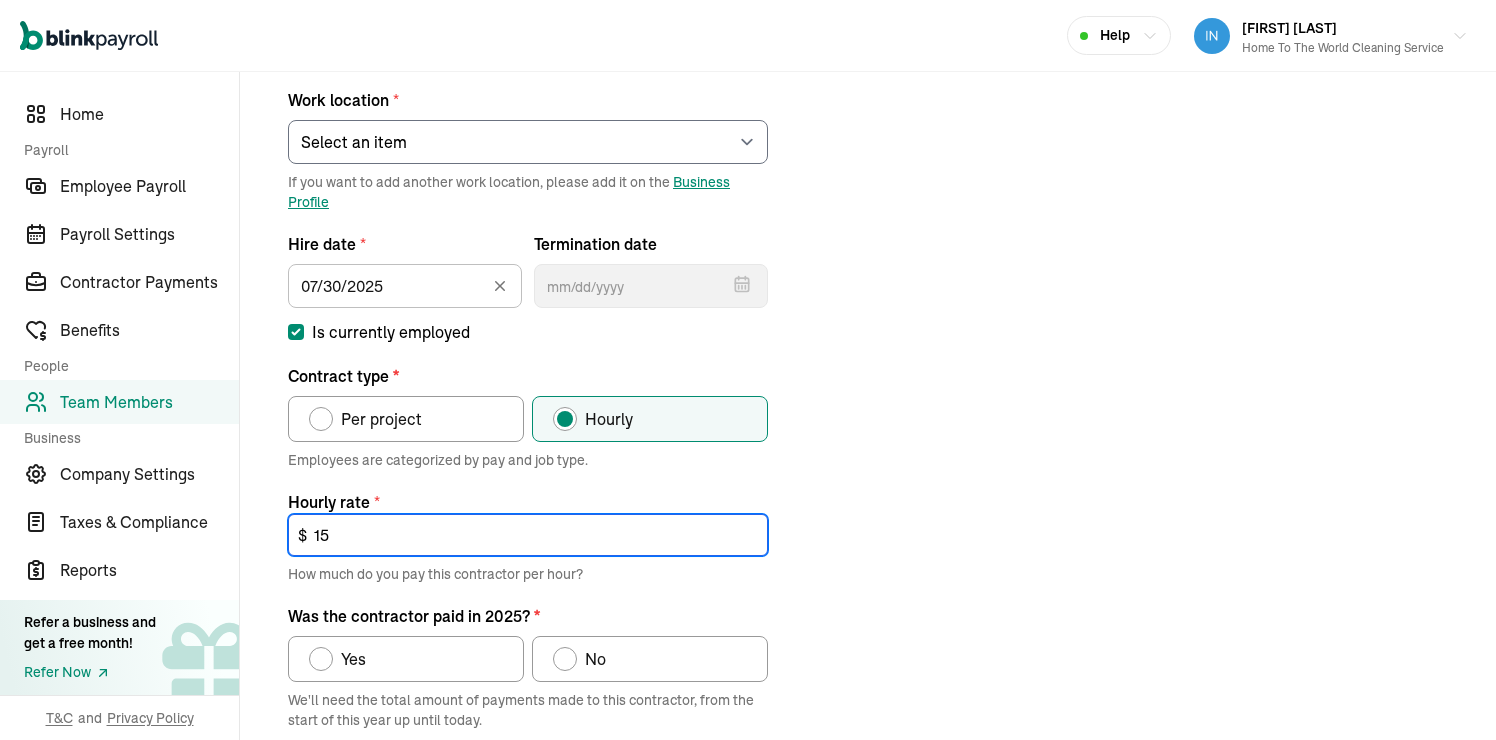 type on "15" 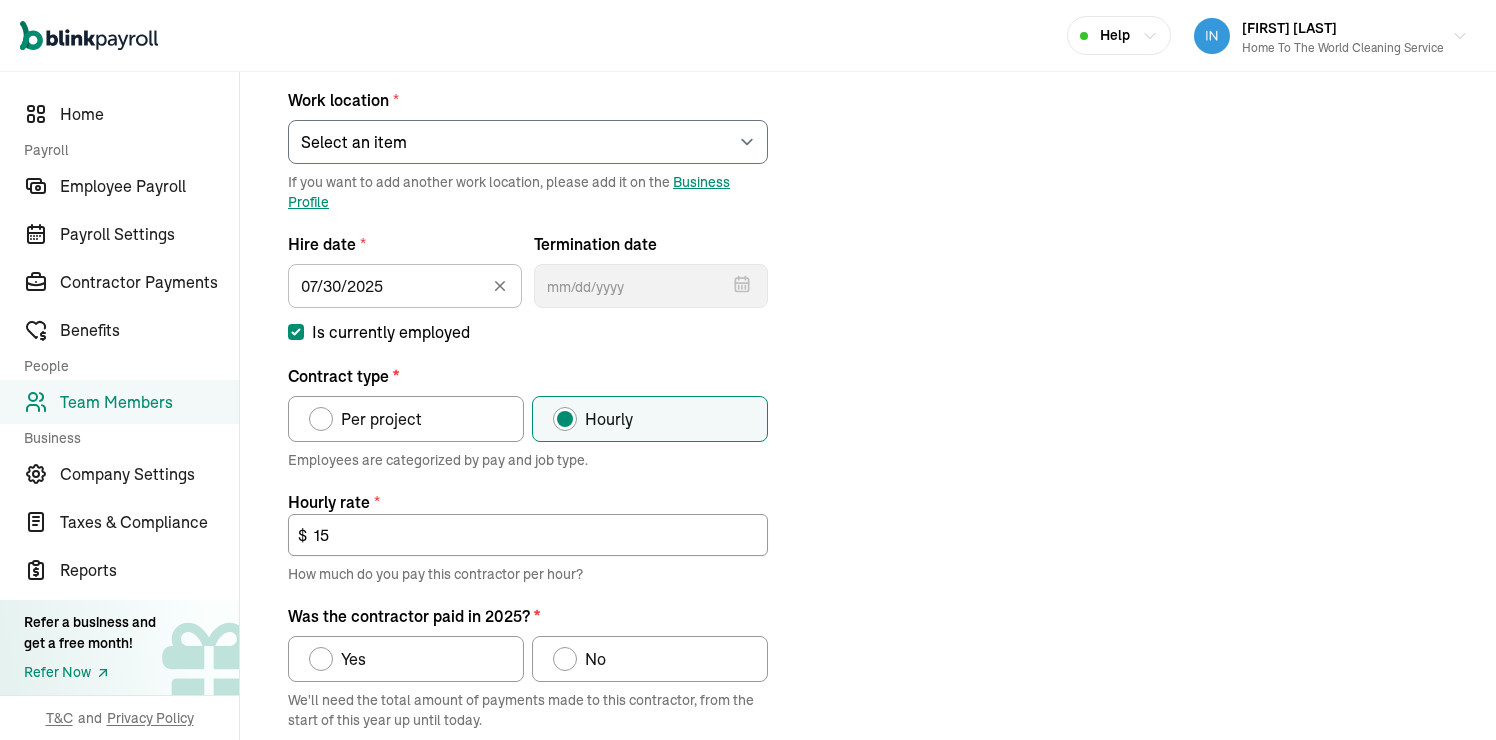 click on "Hourly rate *" at bounding box center (528, 502) 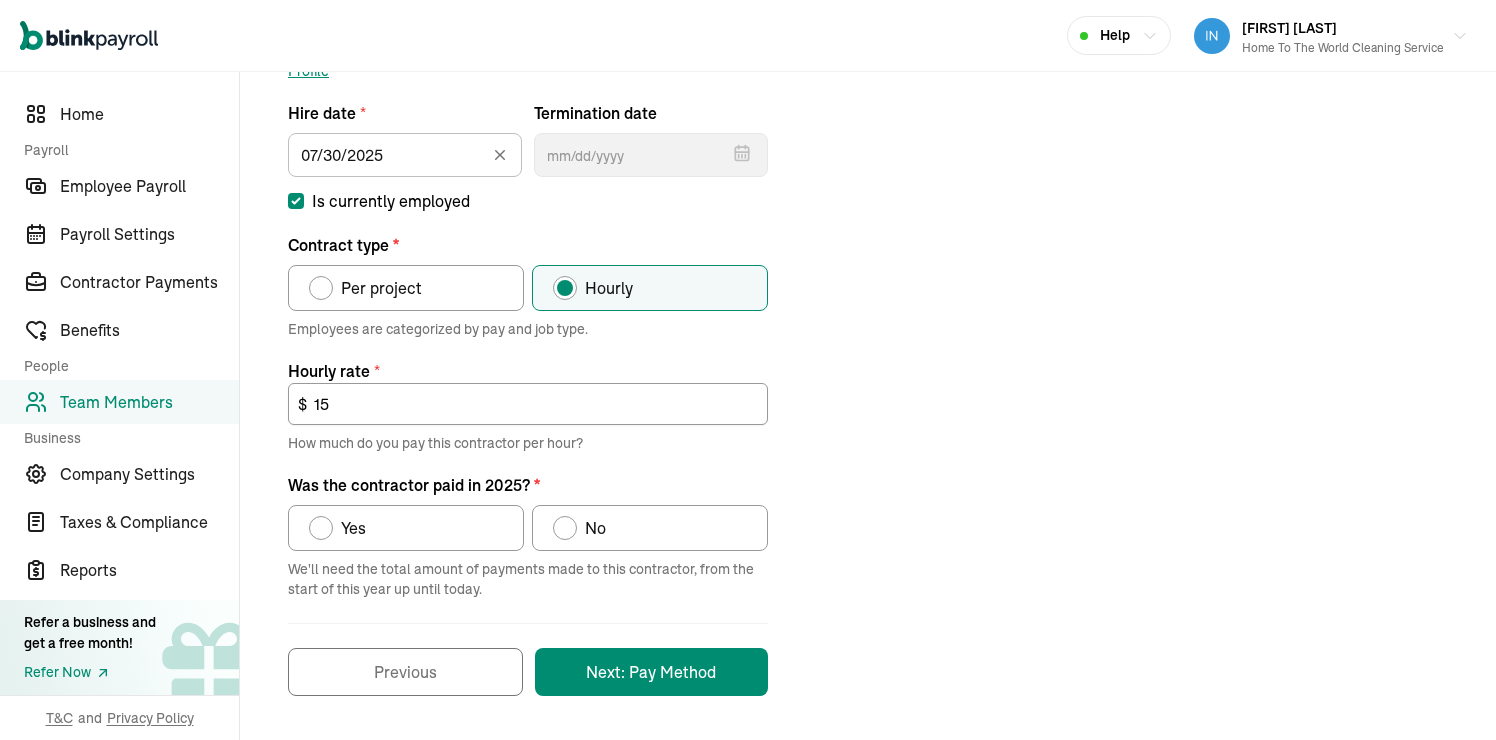 click on "No" at bounding box center [591, 528] 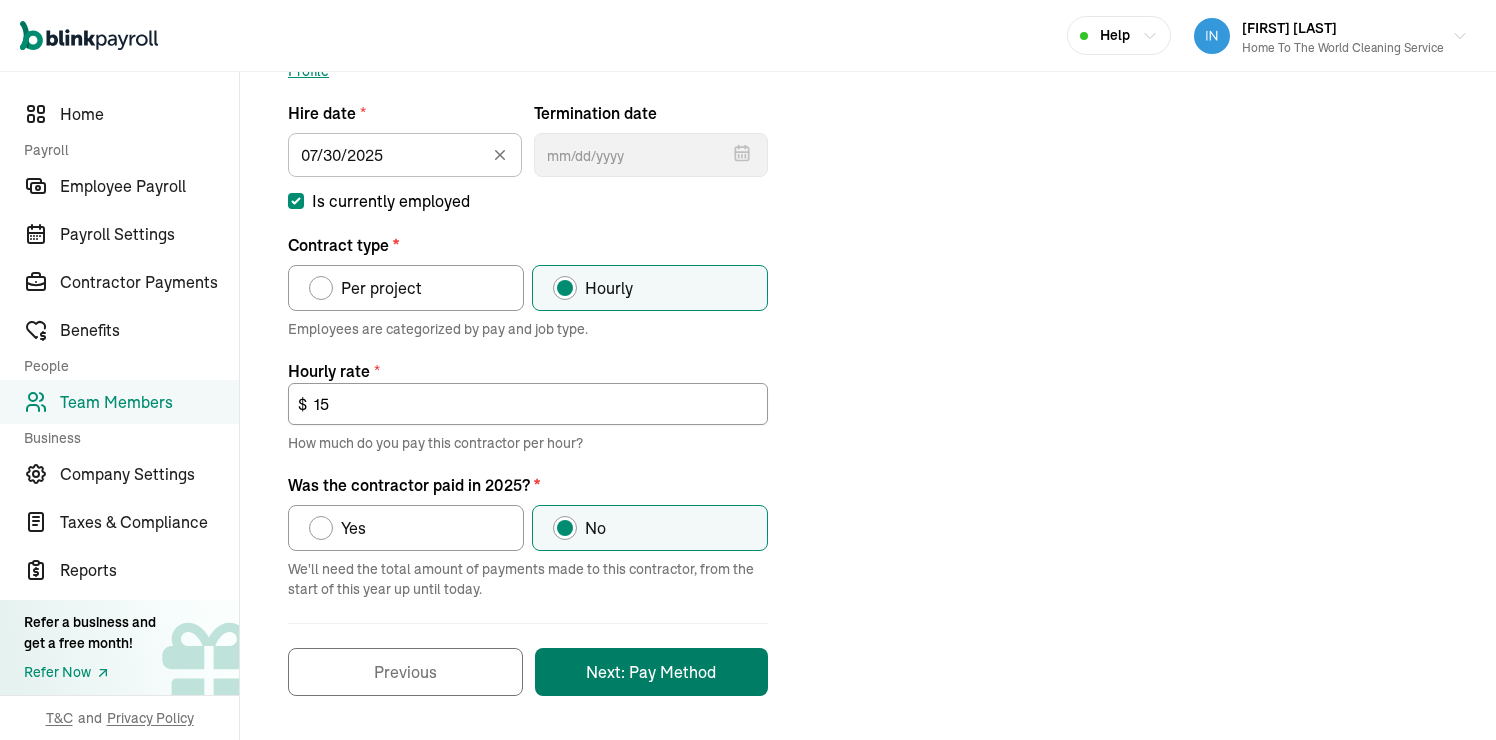 click on "Next: Pay Method" at bounding box center [651, 672] 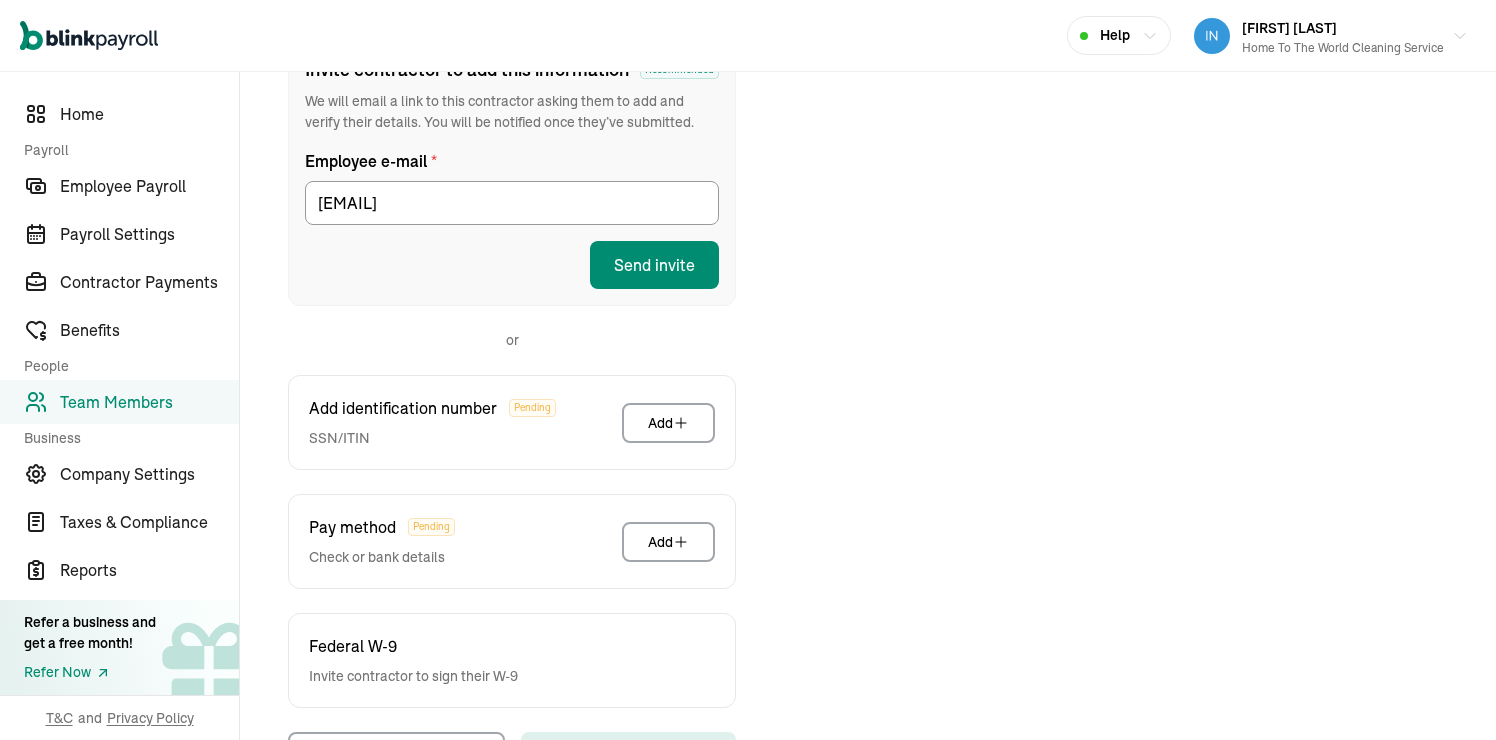 scroll, scrollTop: 236, scrollLeft: 0, axis: vertical 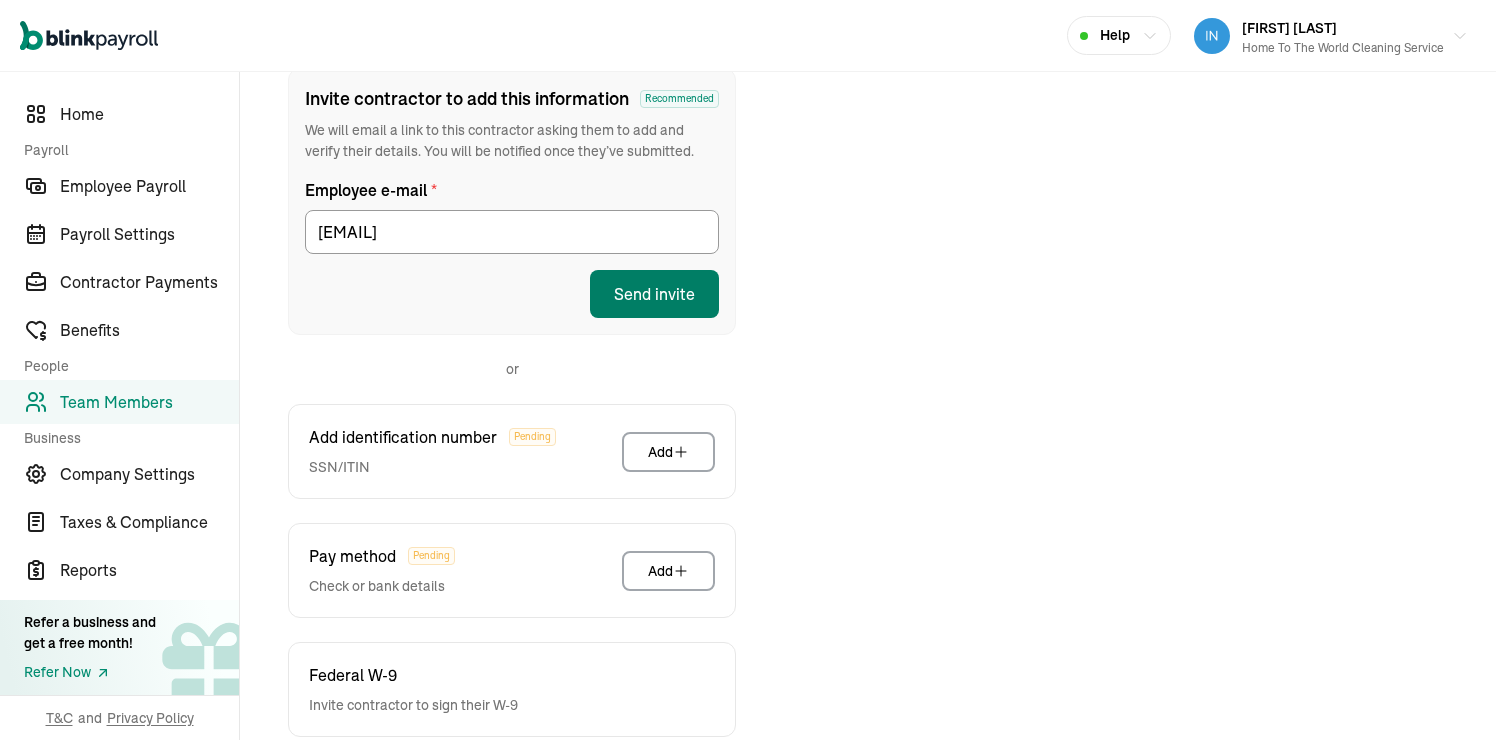click on "Send invite" at bounding box center (654, 294) 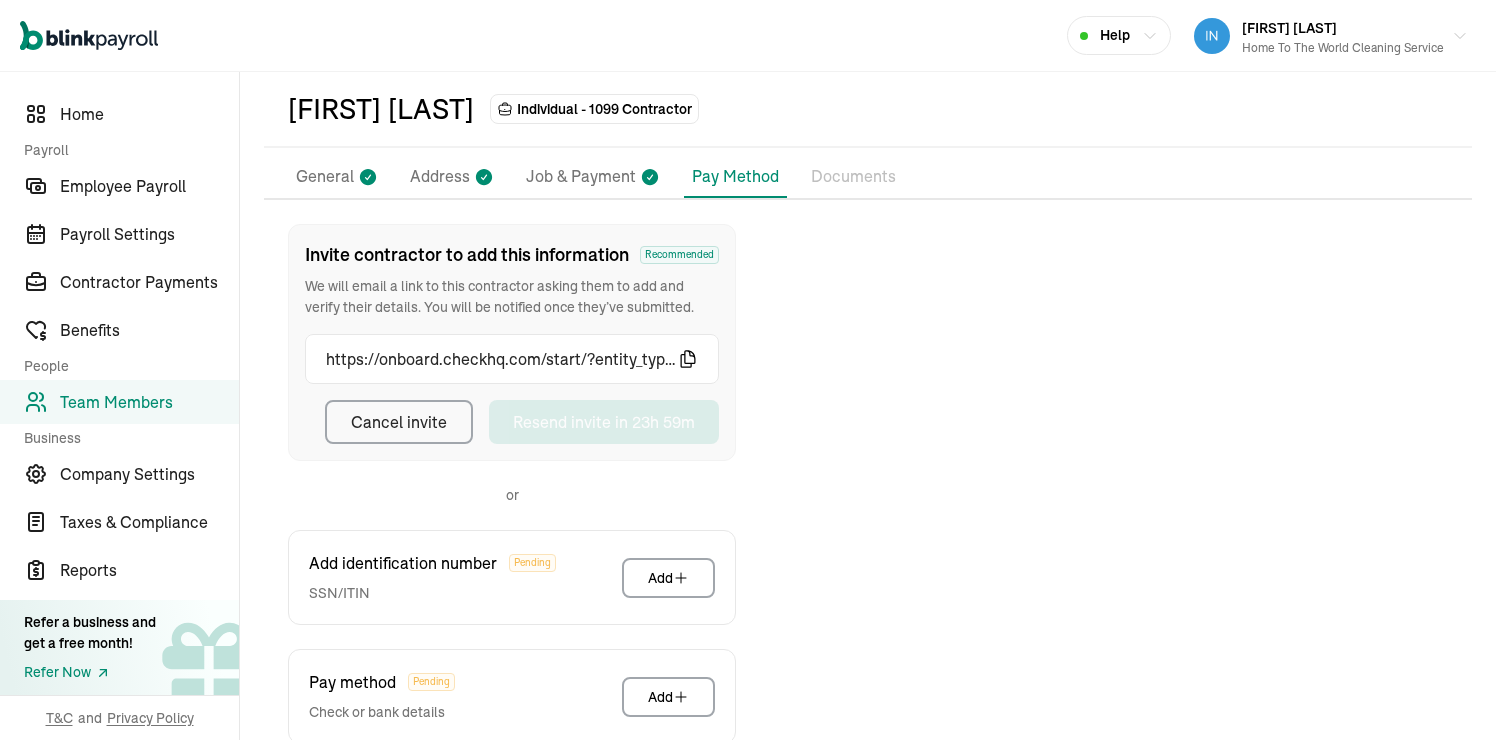 scroll, scrollTop: 0, scrollLeft: 0, axis: both 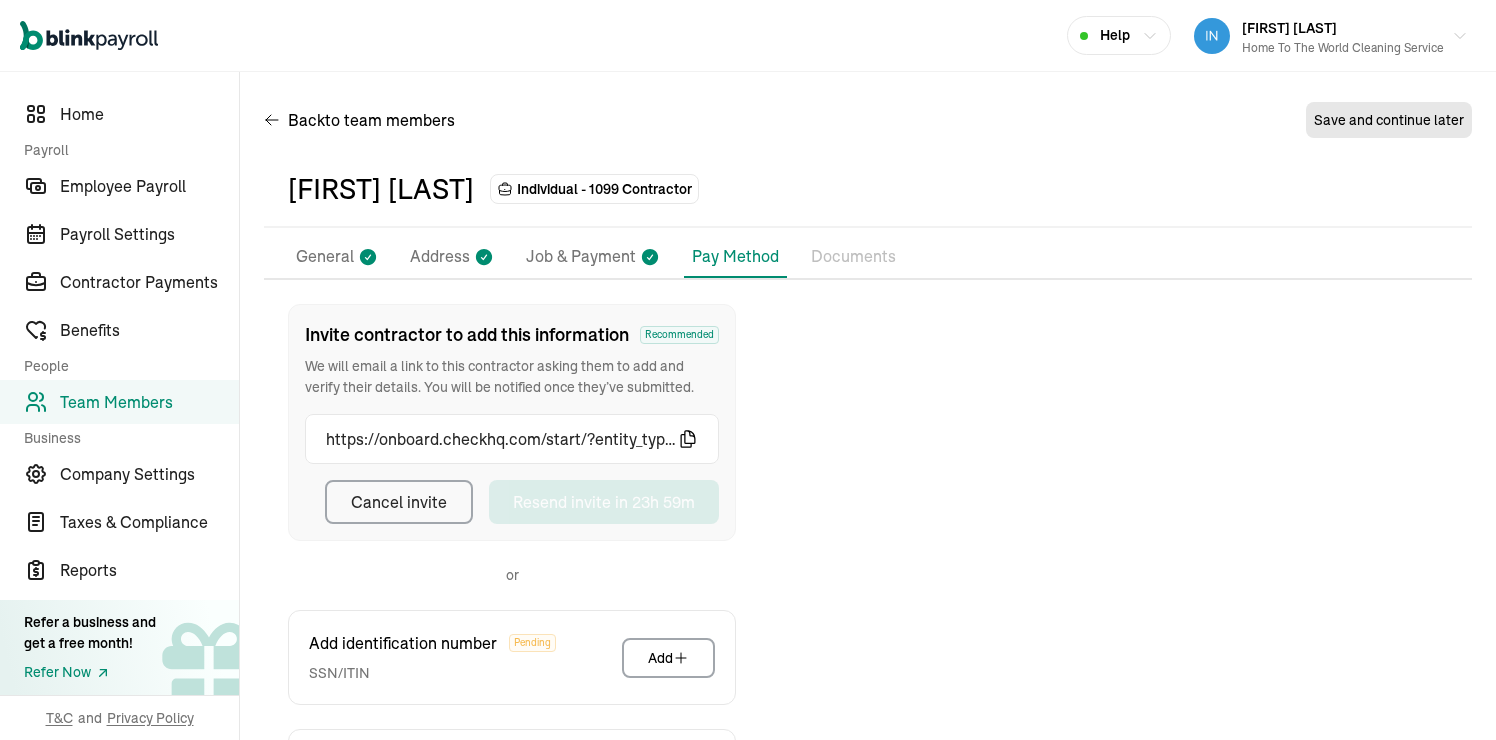 click 